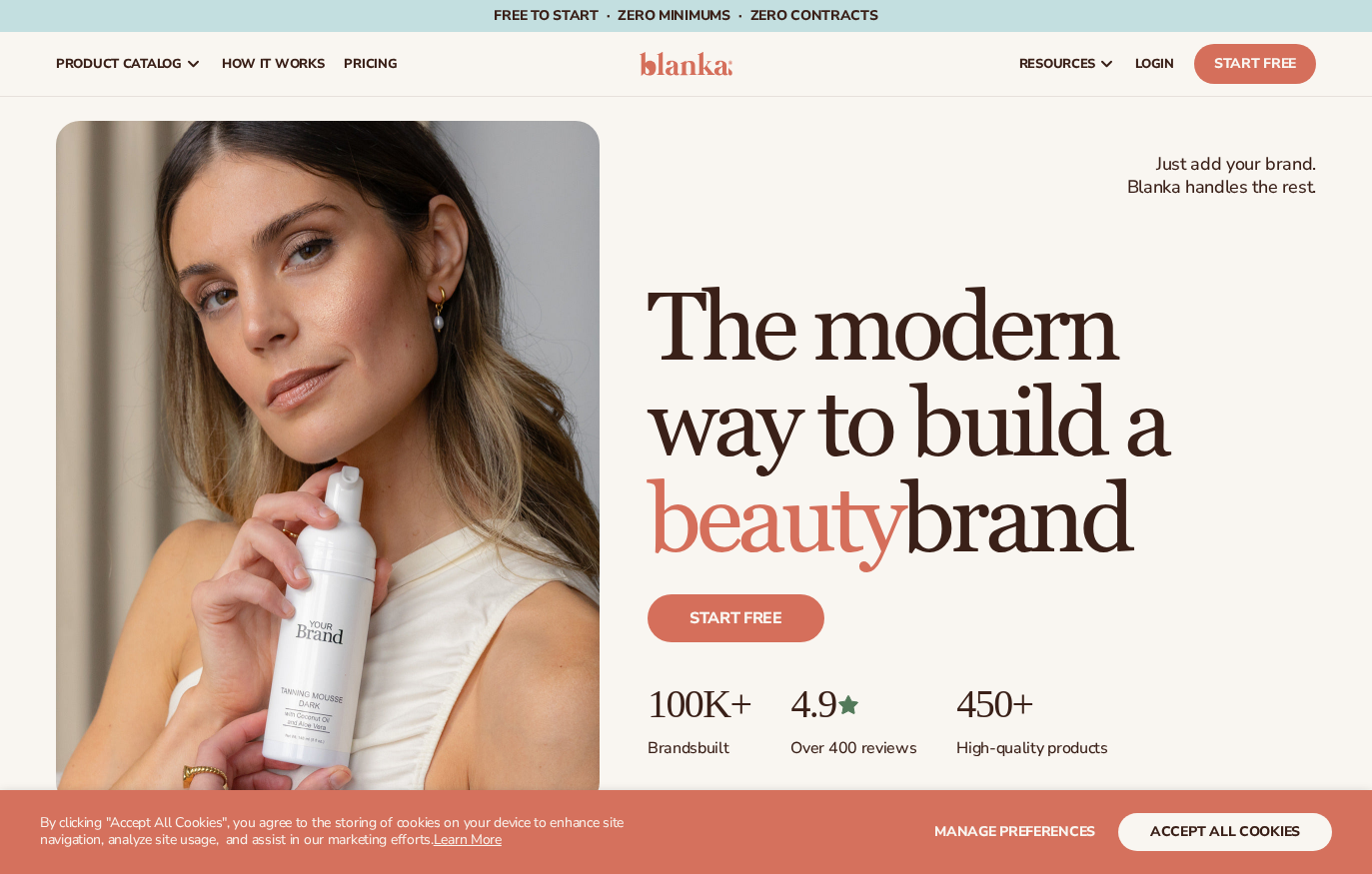 scroll, scrollTop: 0, scrollLeft: 0, axis: both 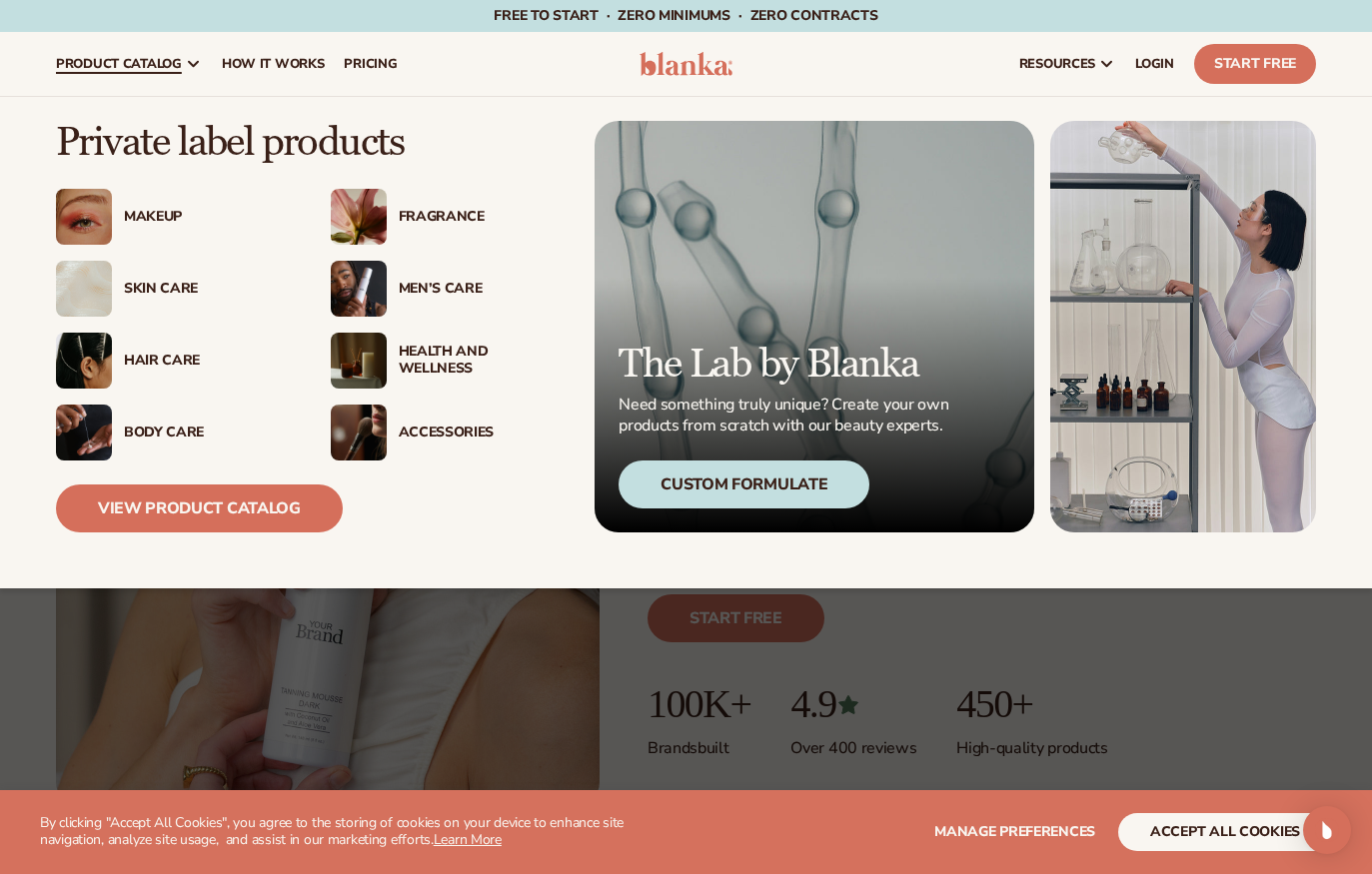 click at bounding box center (359, 217) 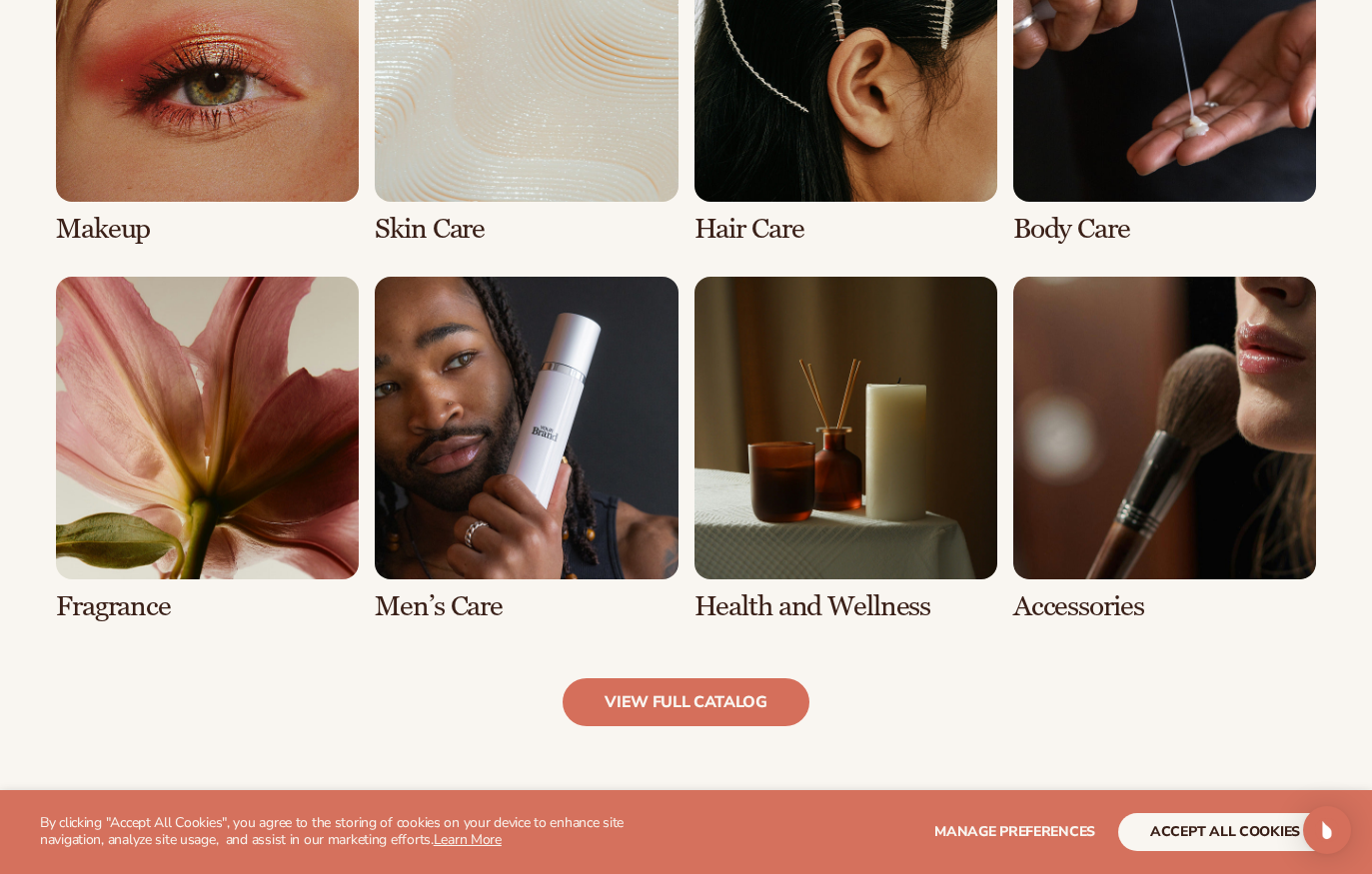 scroll, scrollTop: 1554, scrollLeft: 0, axis: vertical 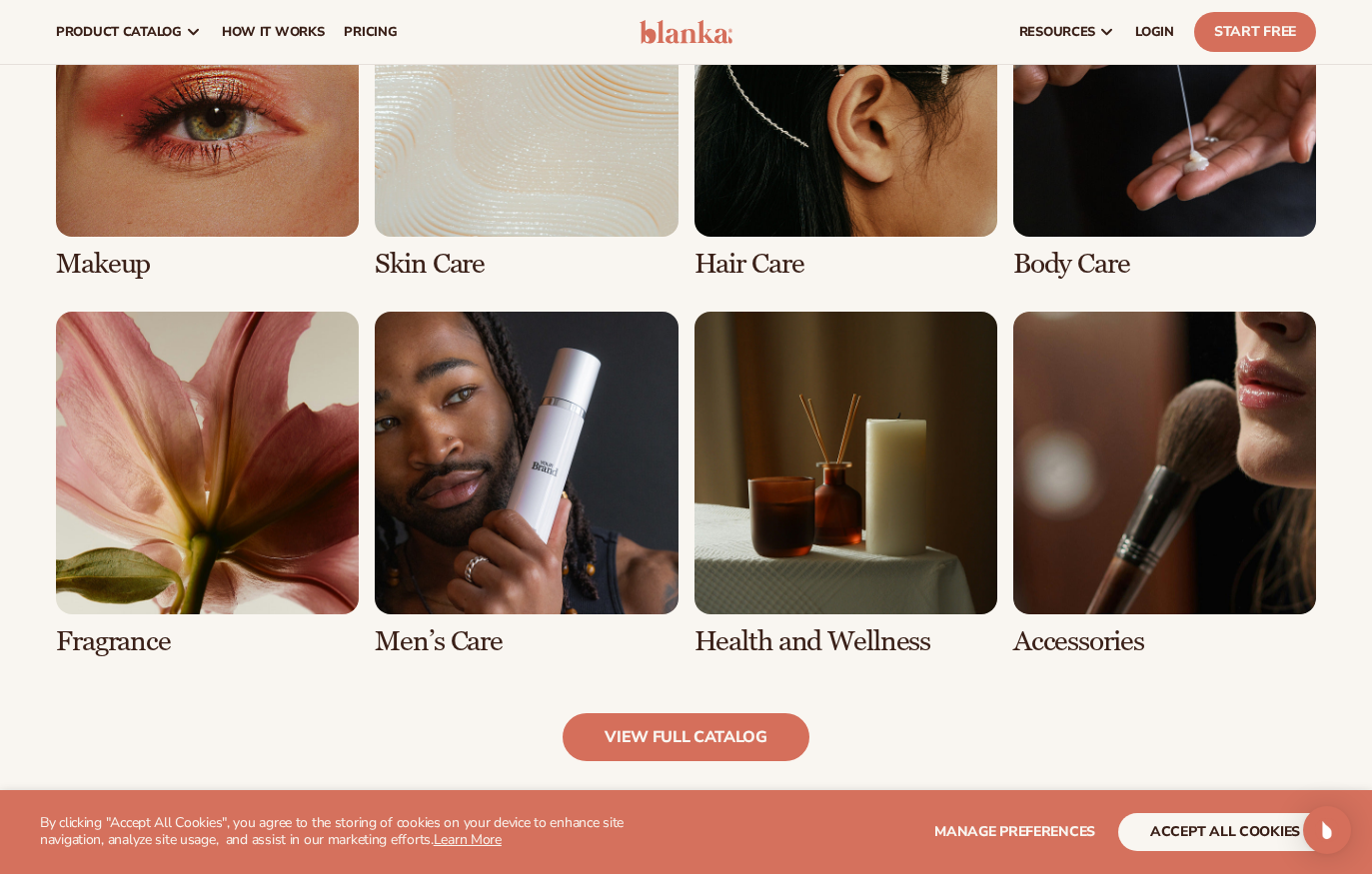 click at bounding box center (207, 484) 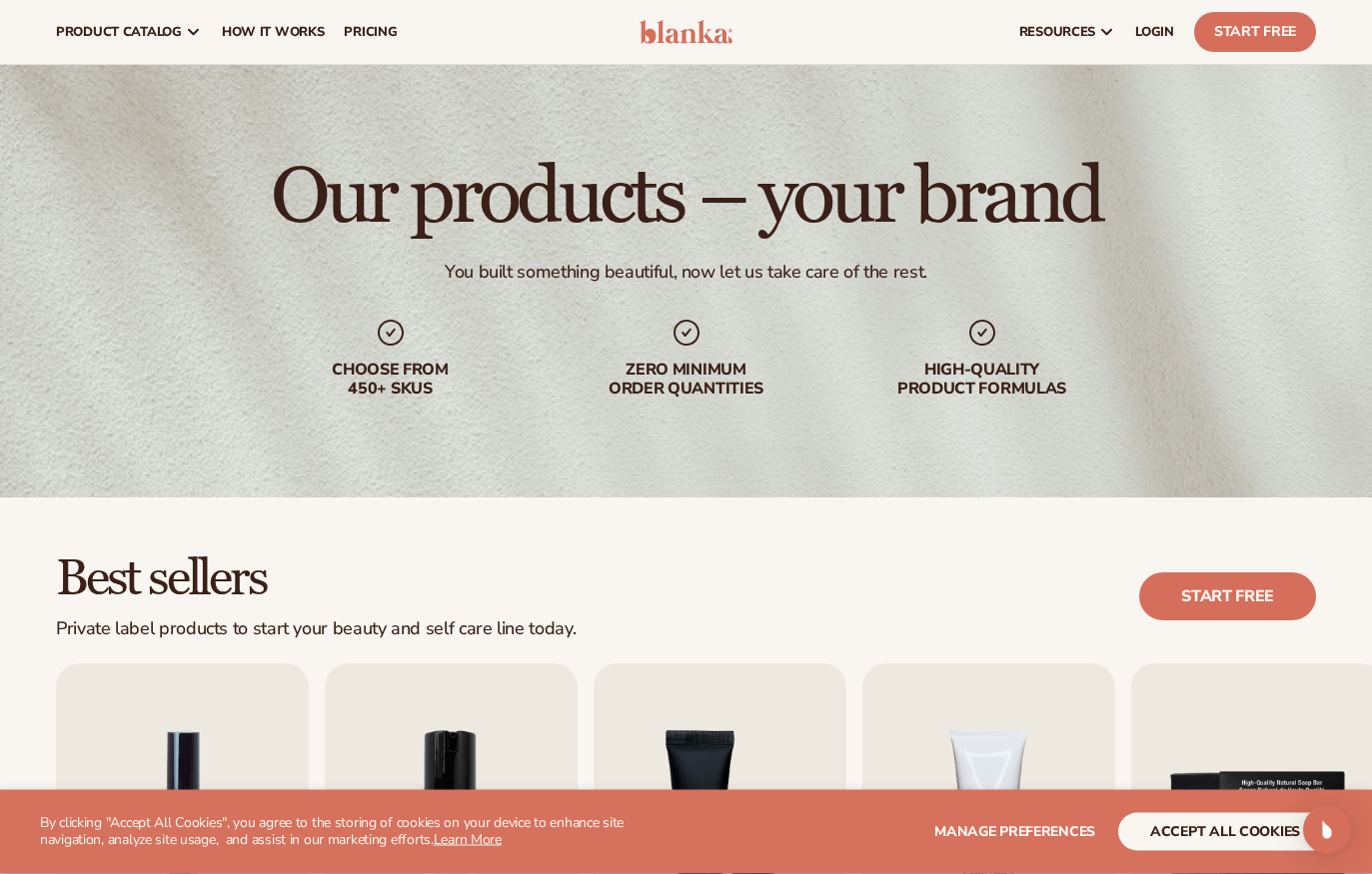 scroll, scrollTop: 38, scrollLeft: 0, axis: vertical 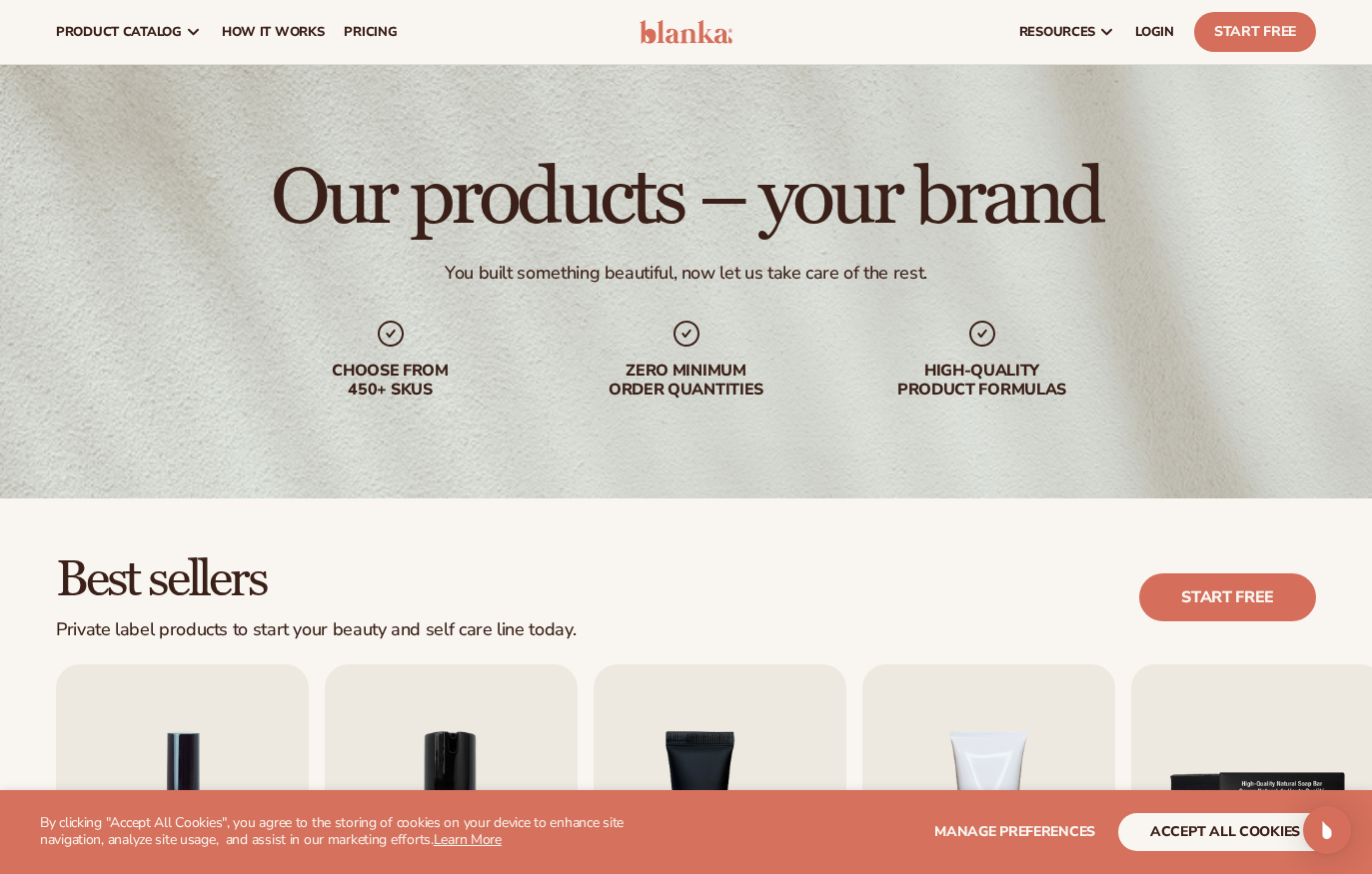 click on "pricing" at bounding box center (370, 32) 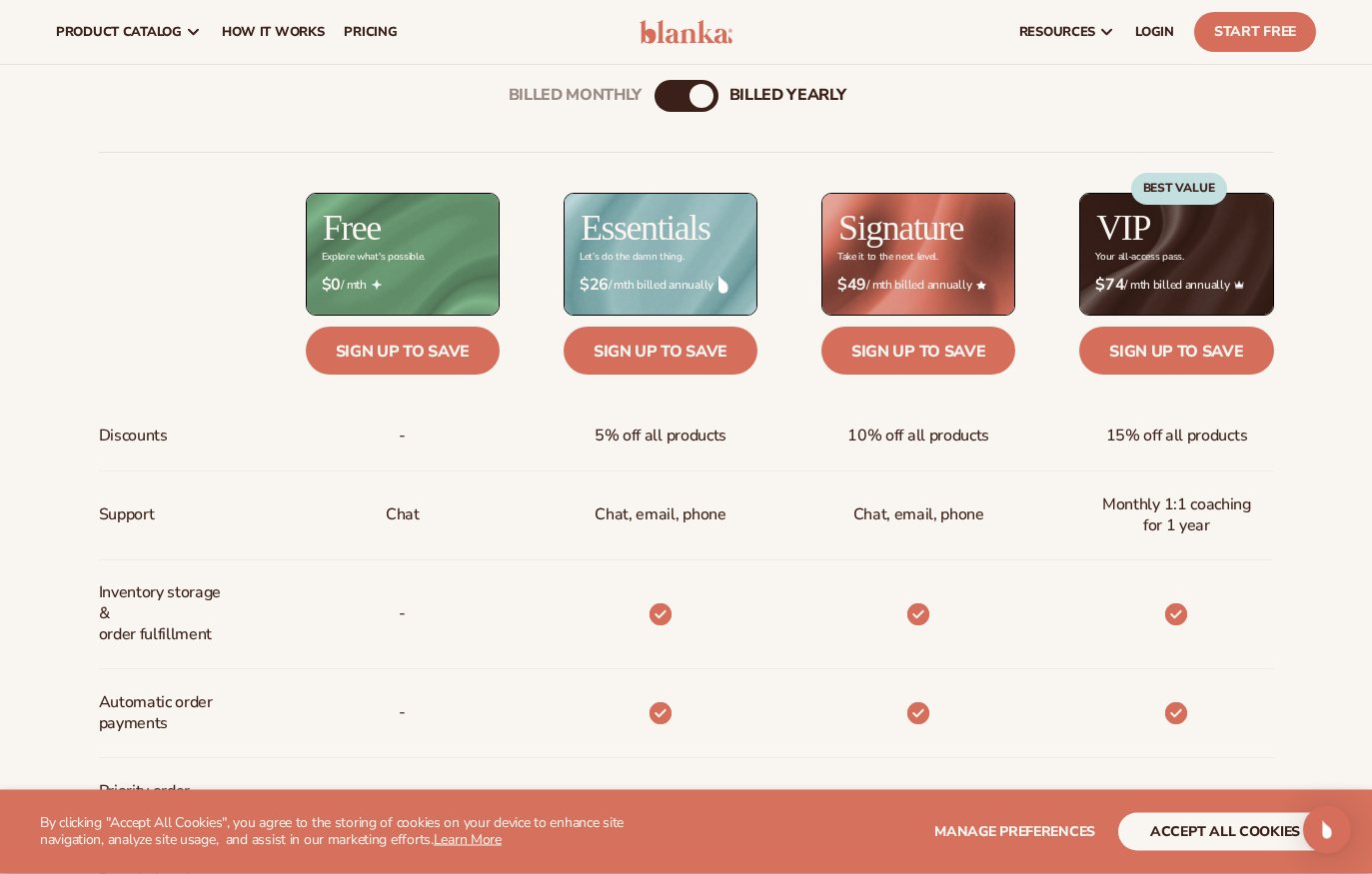 scroll, scrollTop: 679, scrollLeft: 0, axis: vertical 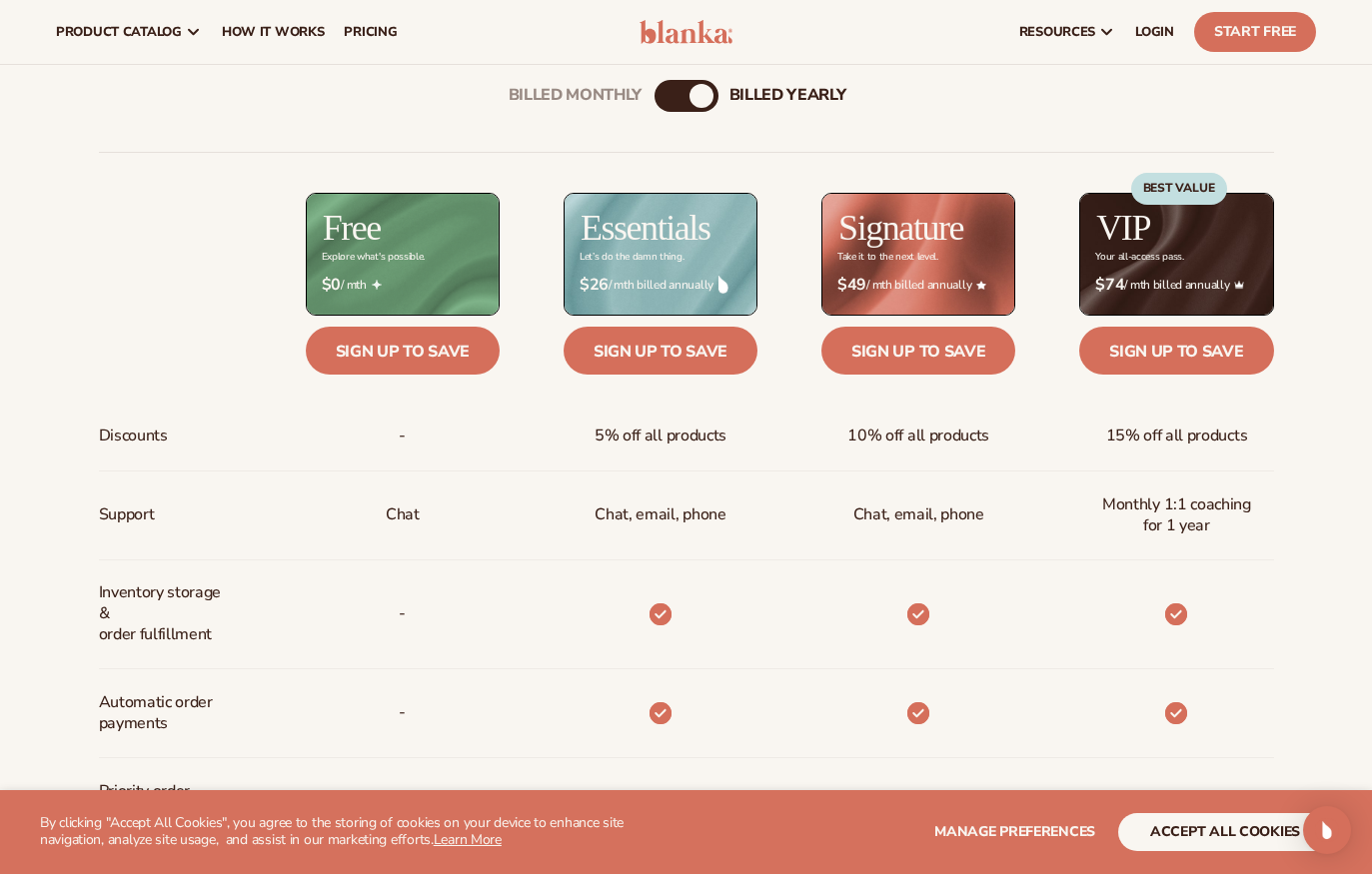 click on "Billed Monthly" at bounding box center (667, 96) 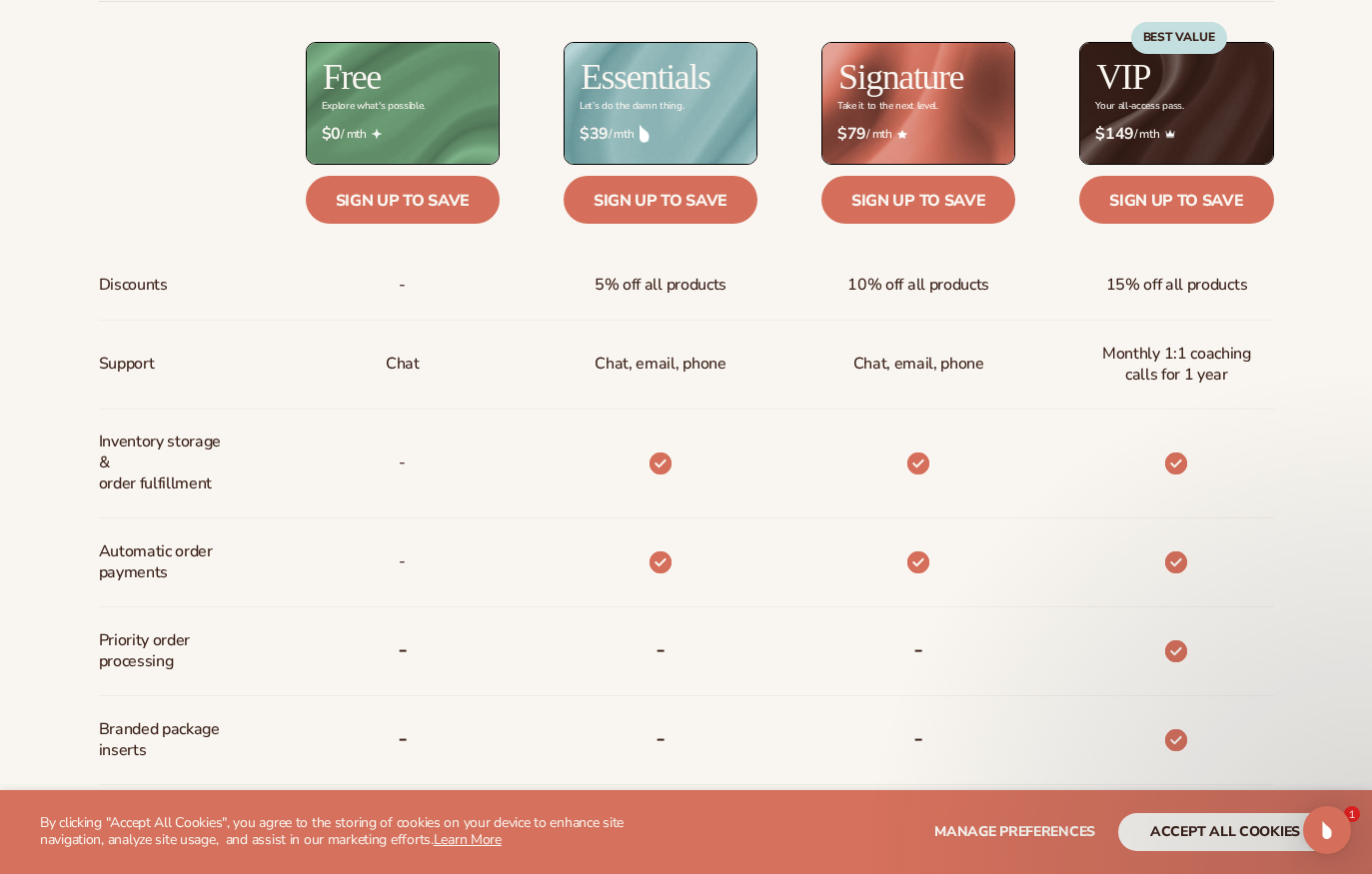 scroll, scrollTop: 994, scrollLeft: 0, axis: vertical 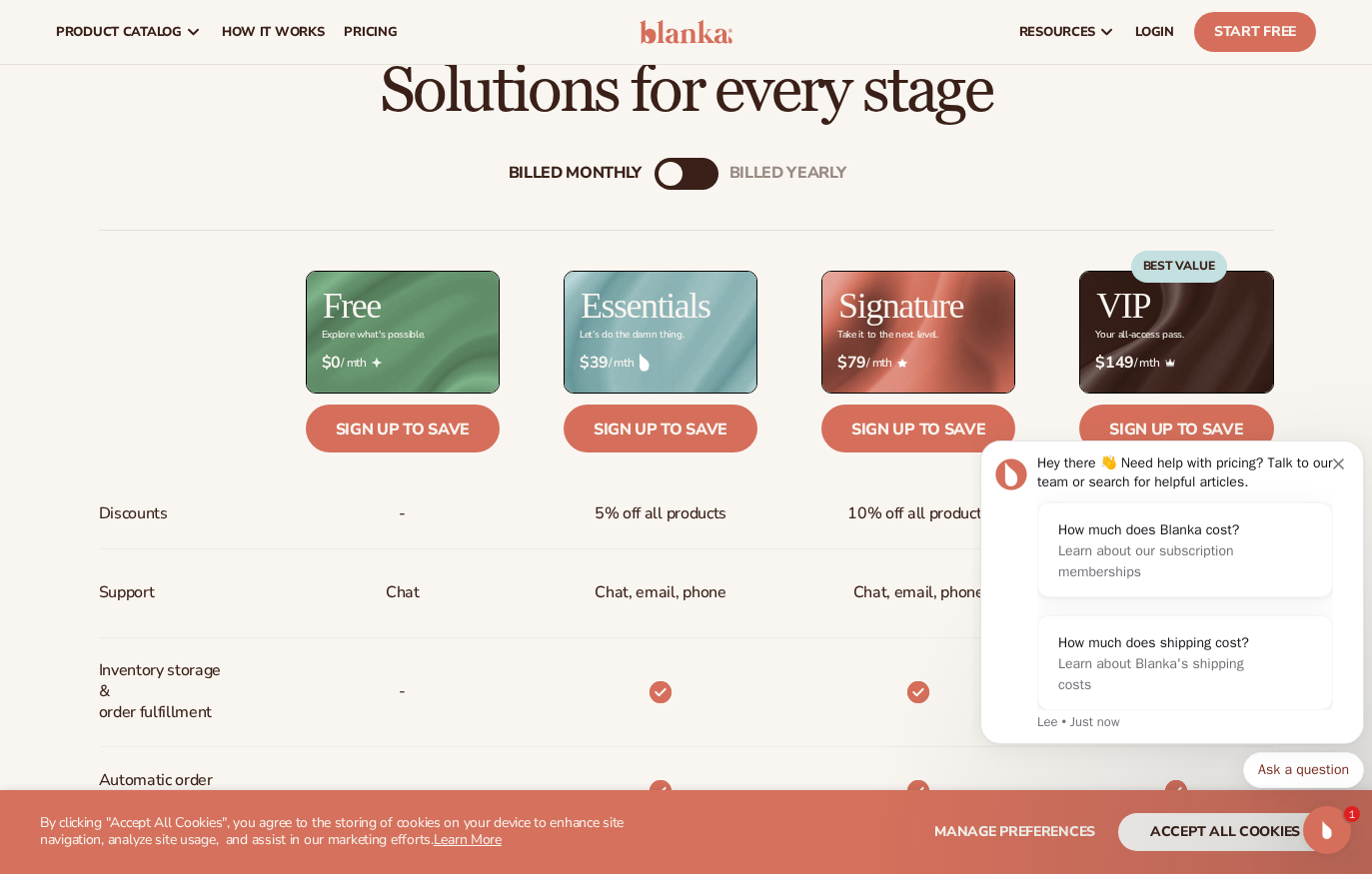 click on "billed Yearly" at bounding box center (706, 174) 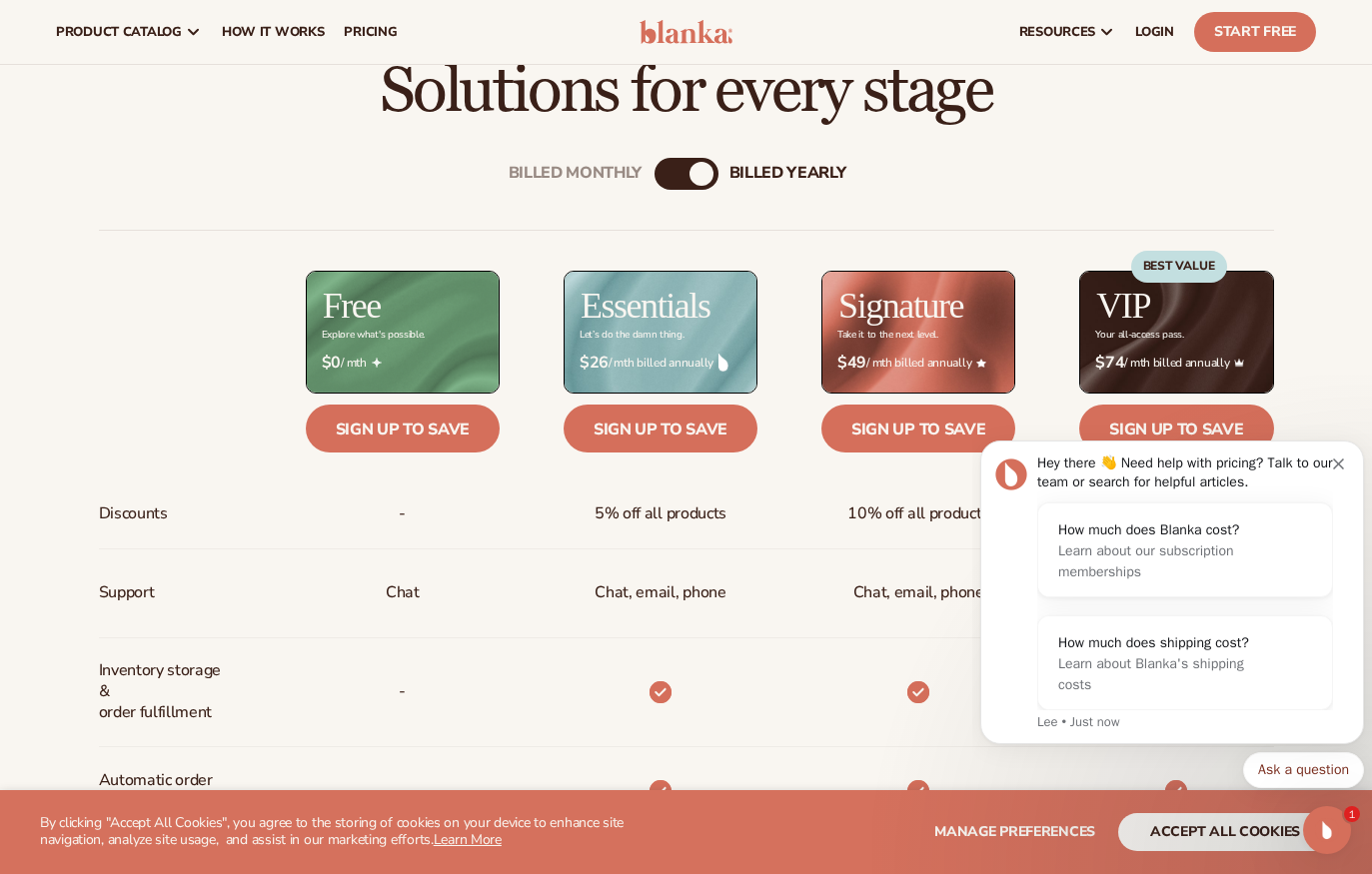 click 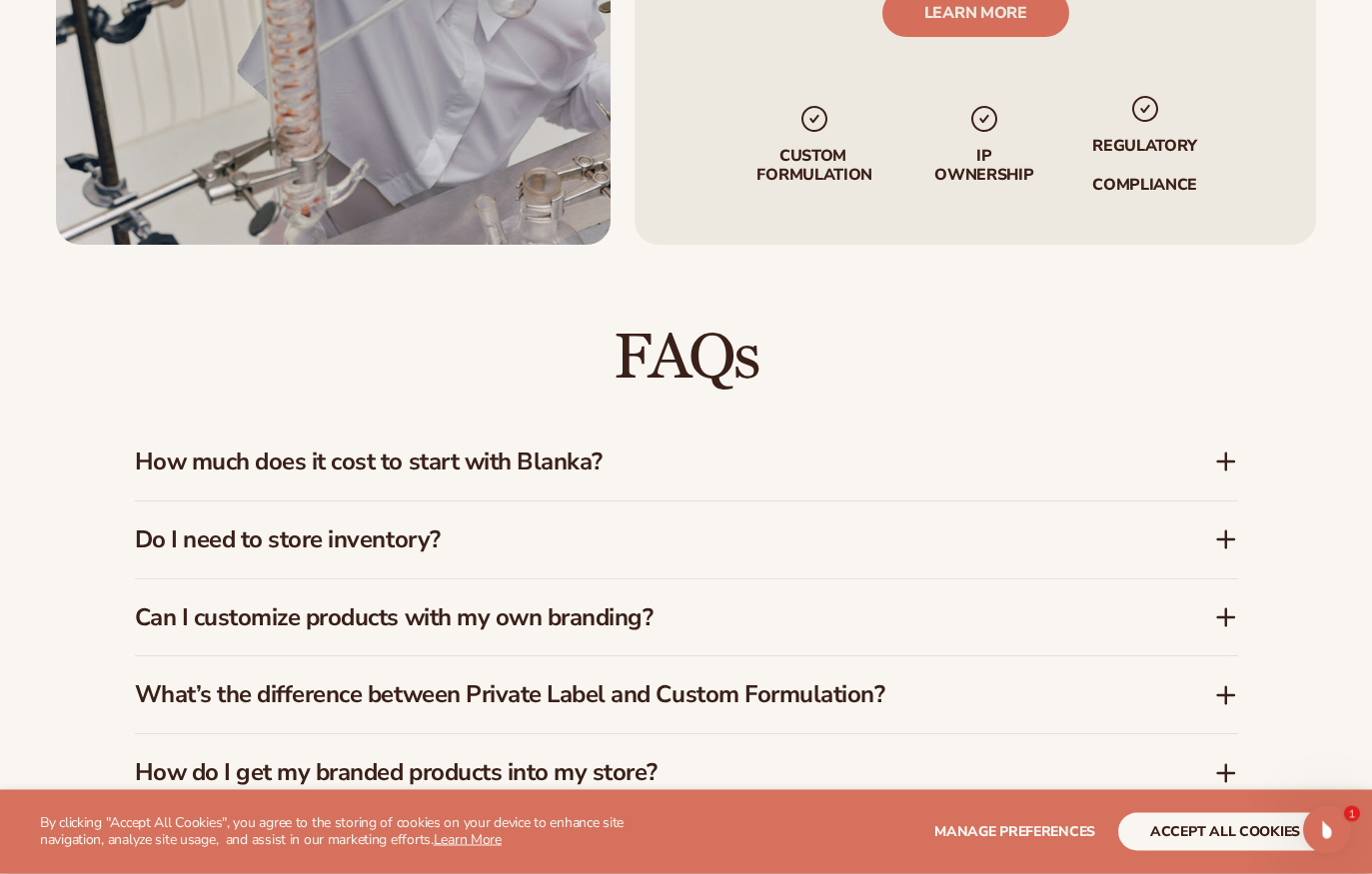 scroll, scrollTop: 2549, scrollLeft: 0, axis: vertical 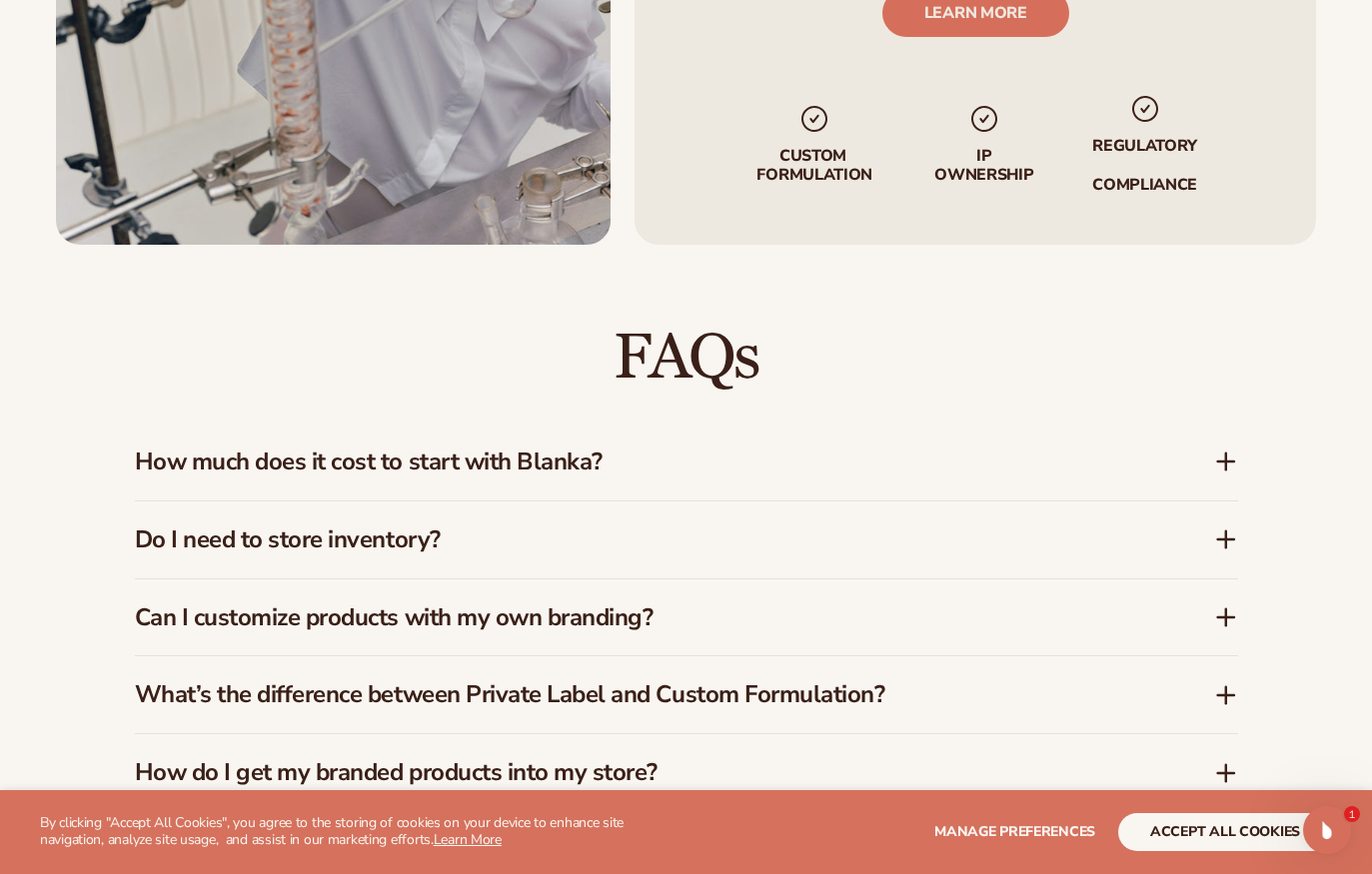 click on "How much does it cost to start with Blanka?" at bounding box center (645, 461) 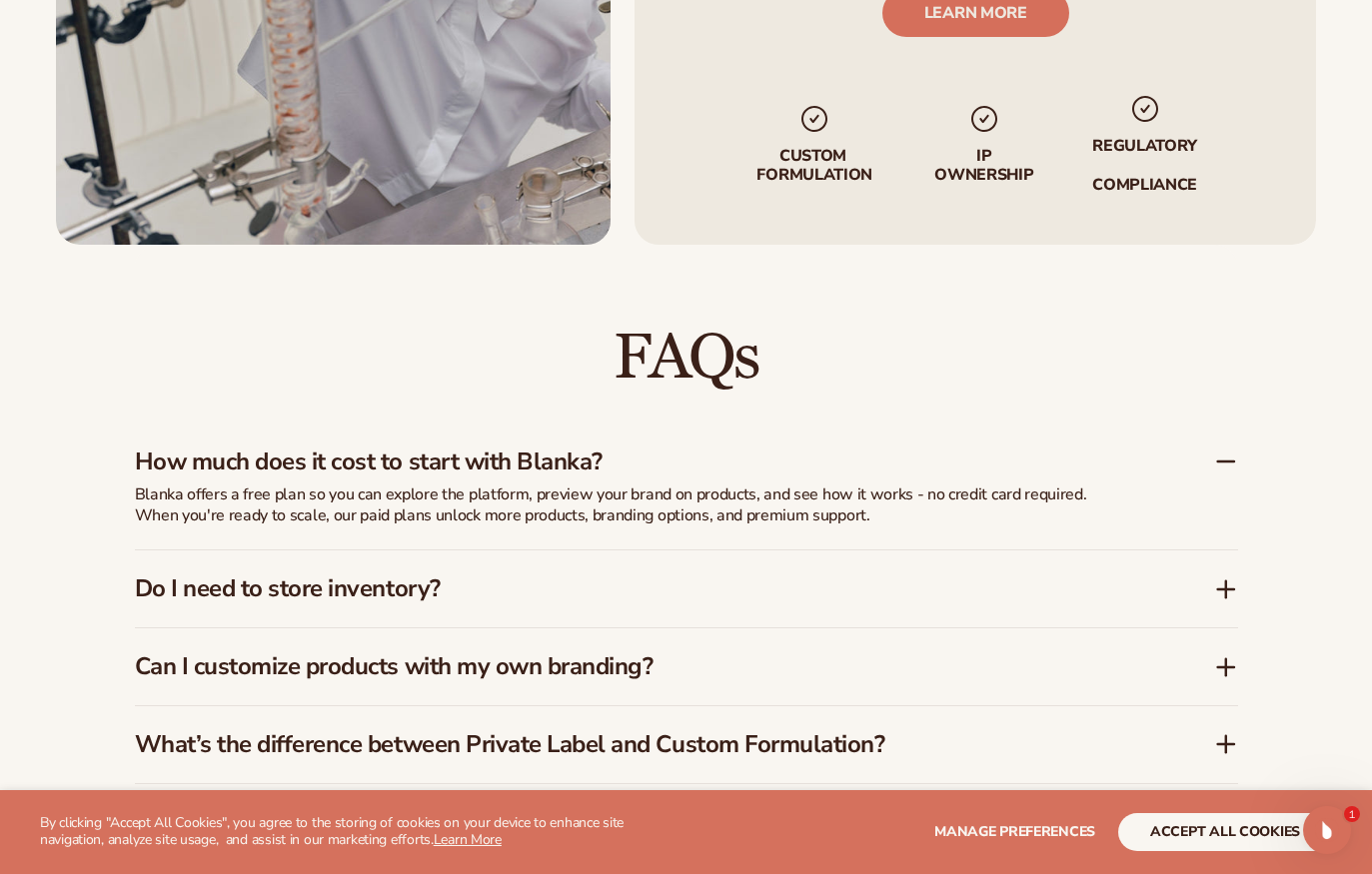 click on "How much does it cost to start with Blanka?" at bounding box center [686, 453] 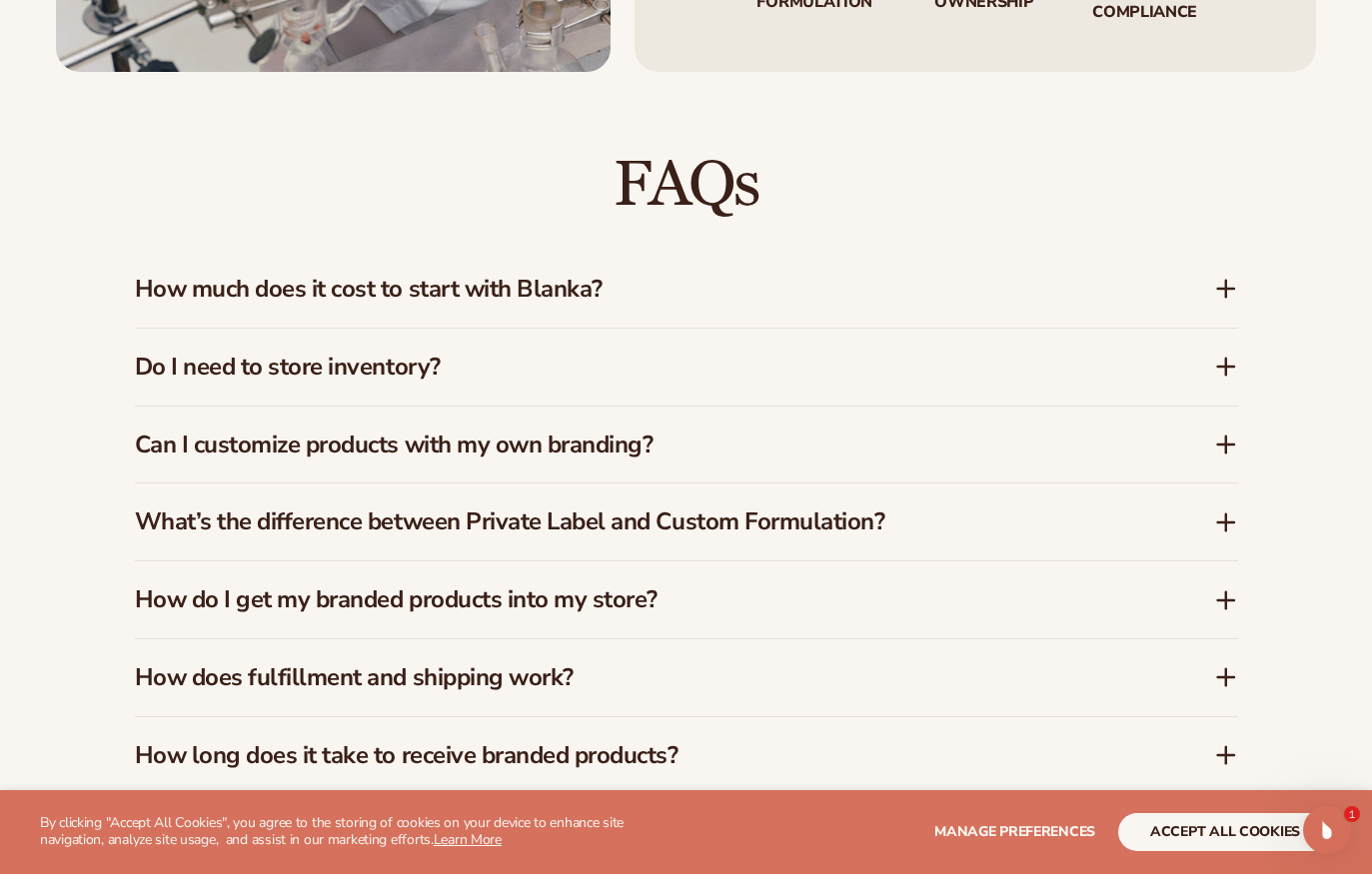 scroll, scrollTop: 2726, scrollLeft: 0, axis: vertical 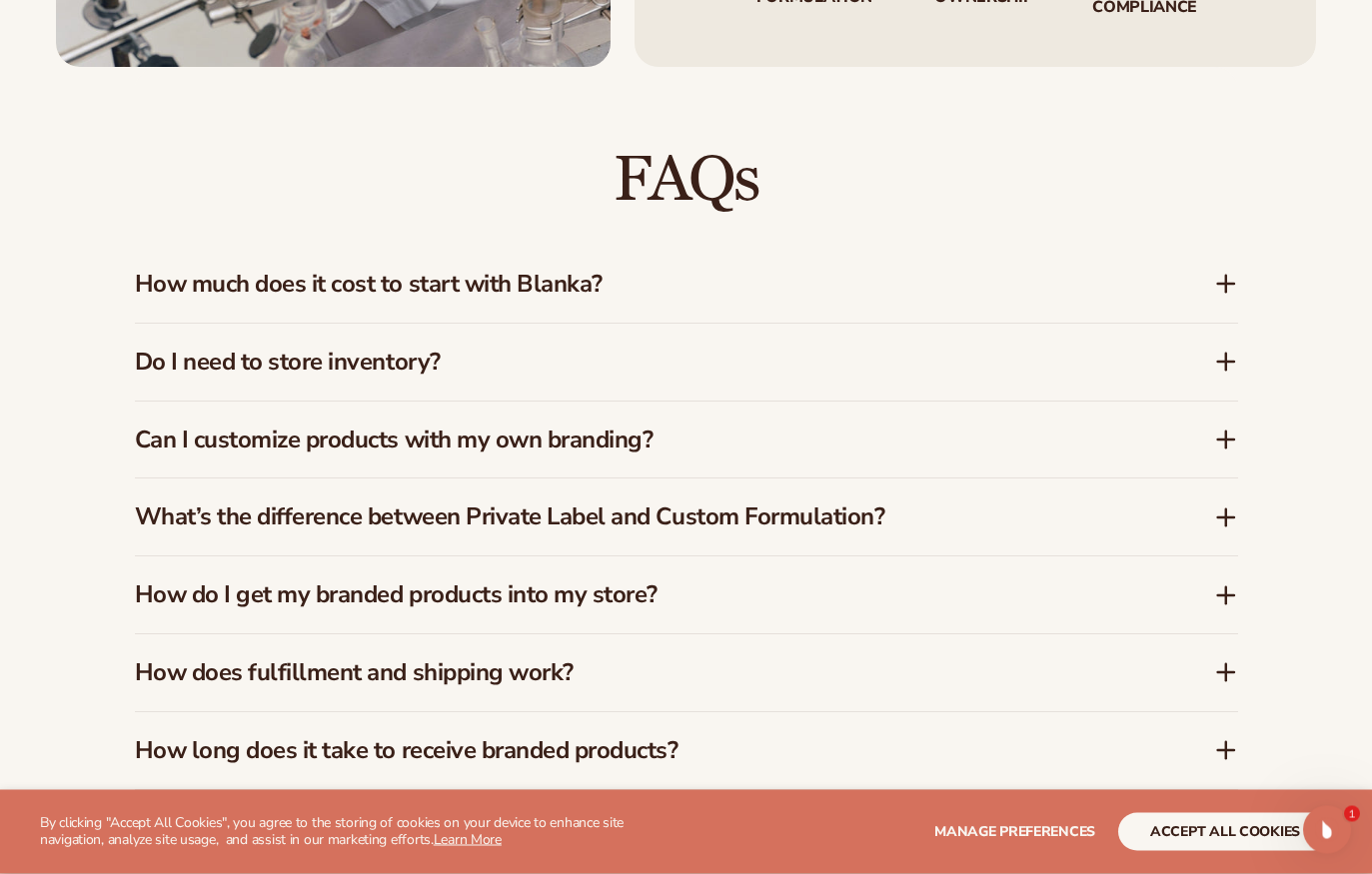 click on "Can I customize products with my own branding?" at bounding box center [645, 440] 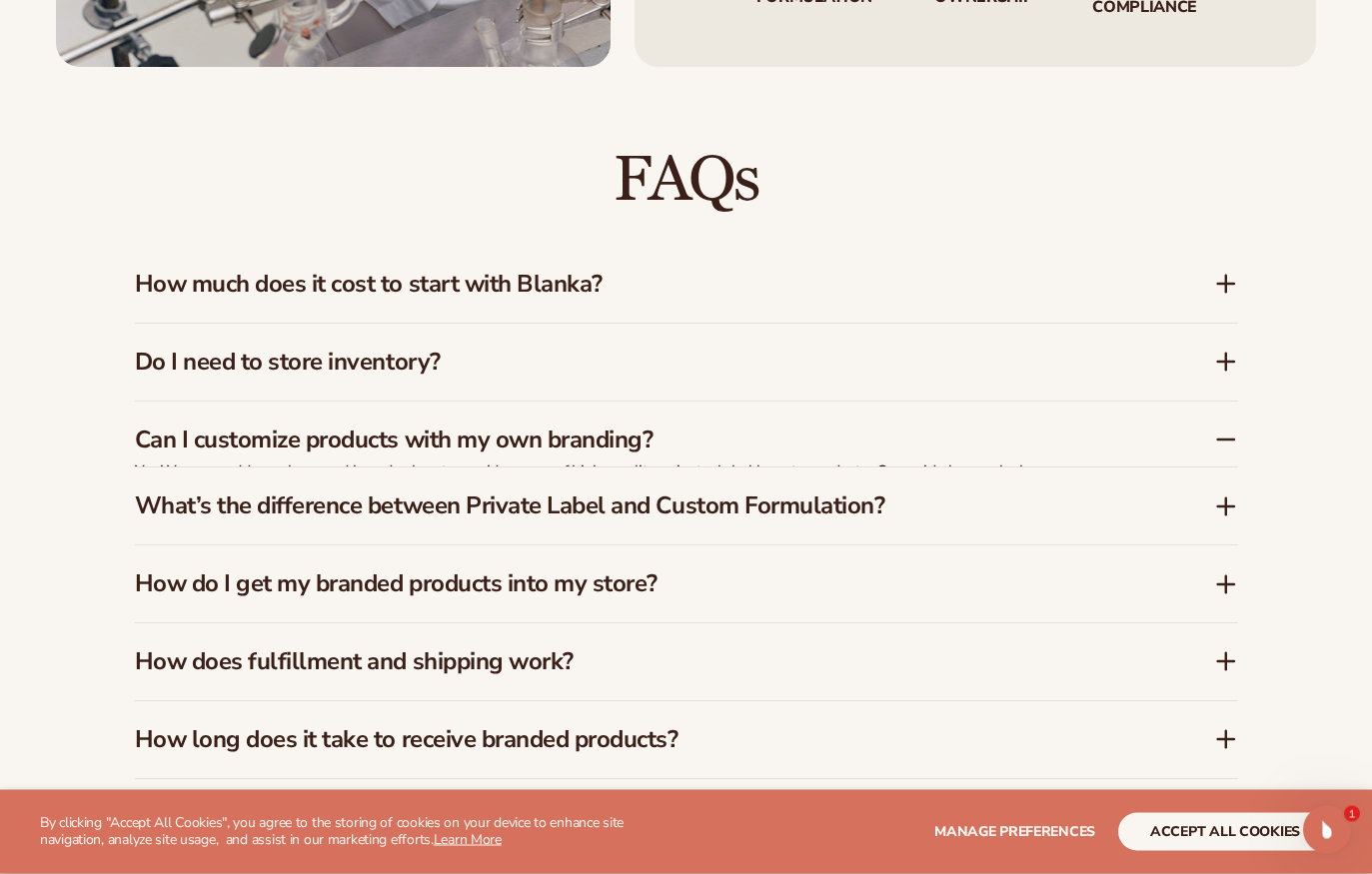 scroll, scrollTop: 2727, scrollLeft: 0, axis: vertical 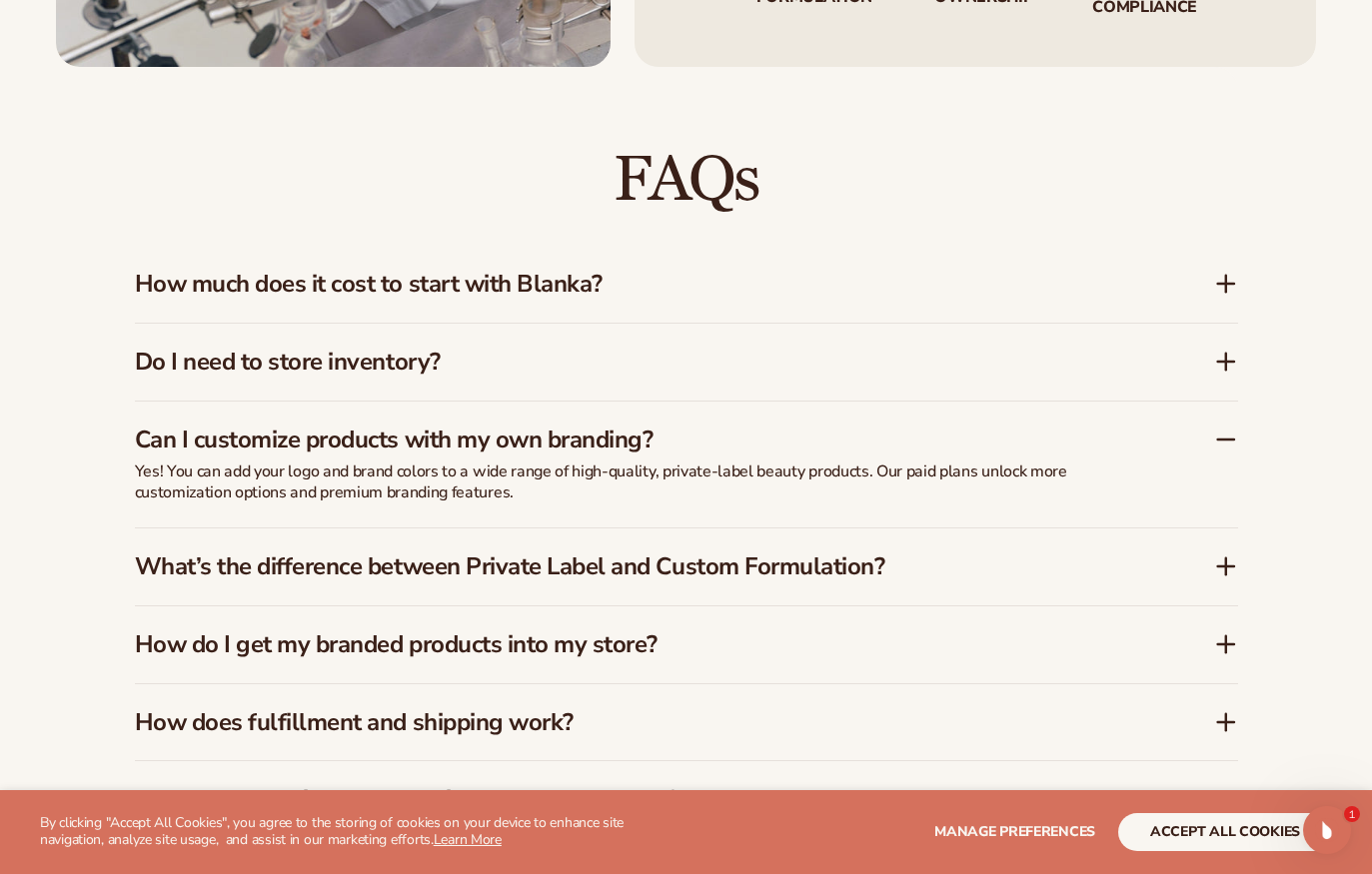click on "Can I customize products with my own branding?" at bounding box center (686, 432) 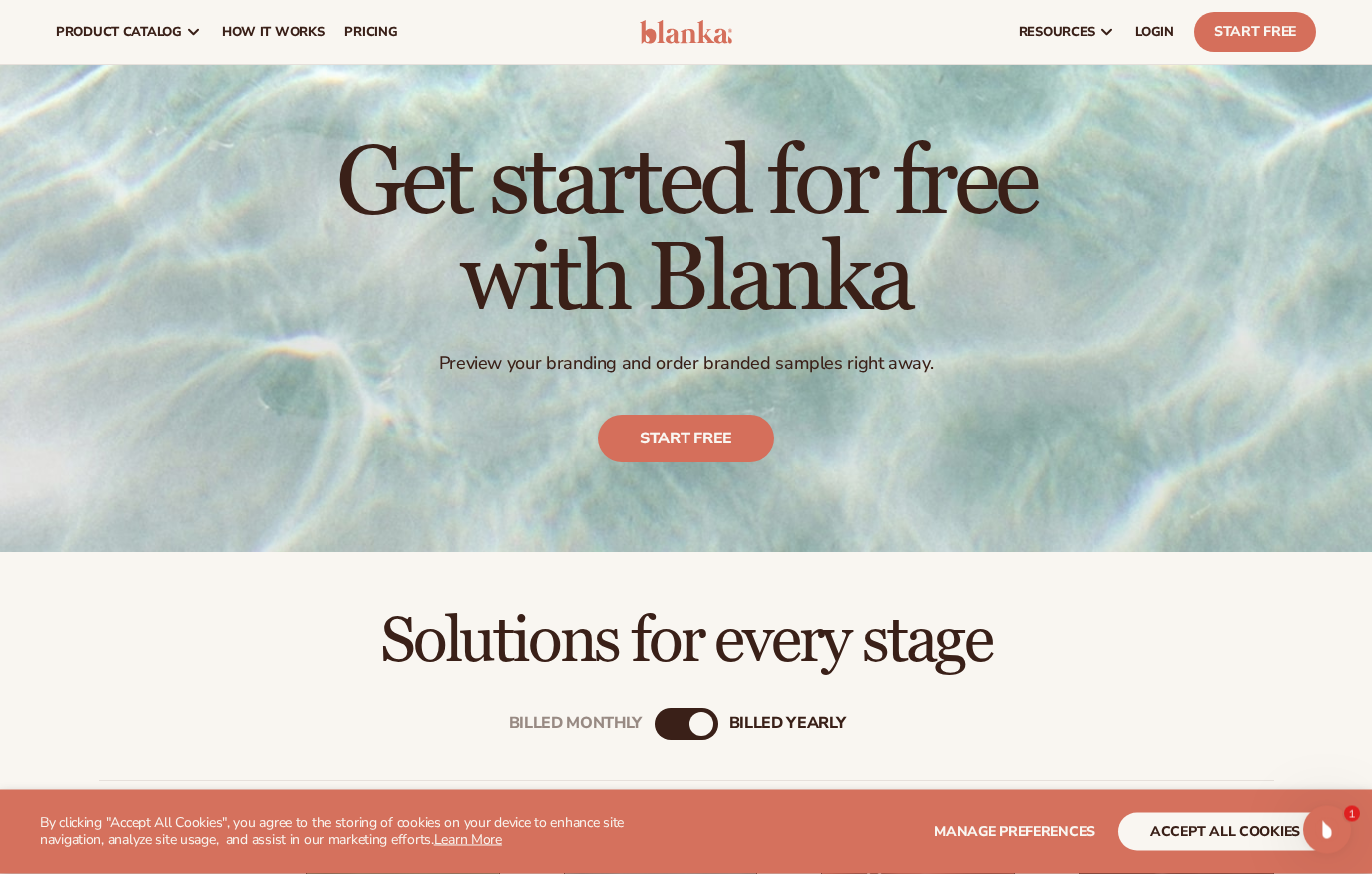 scroll, scrollTop: 0, scrollLeft: 0, axis: both 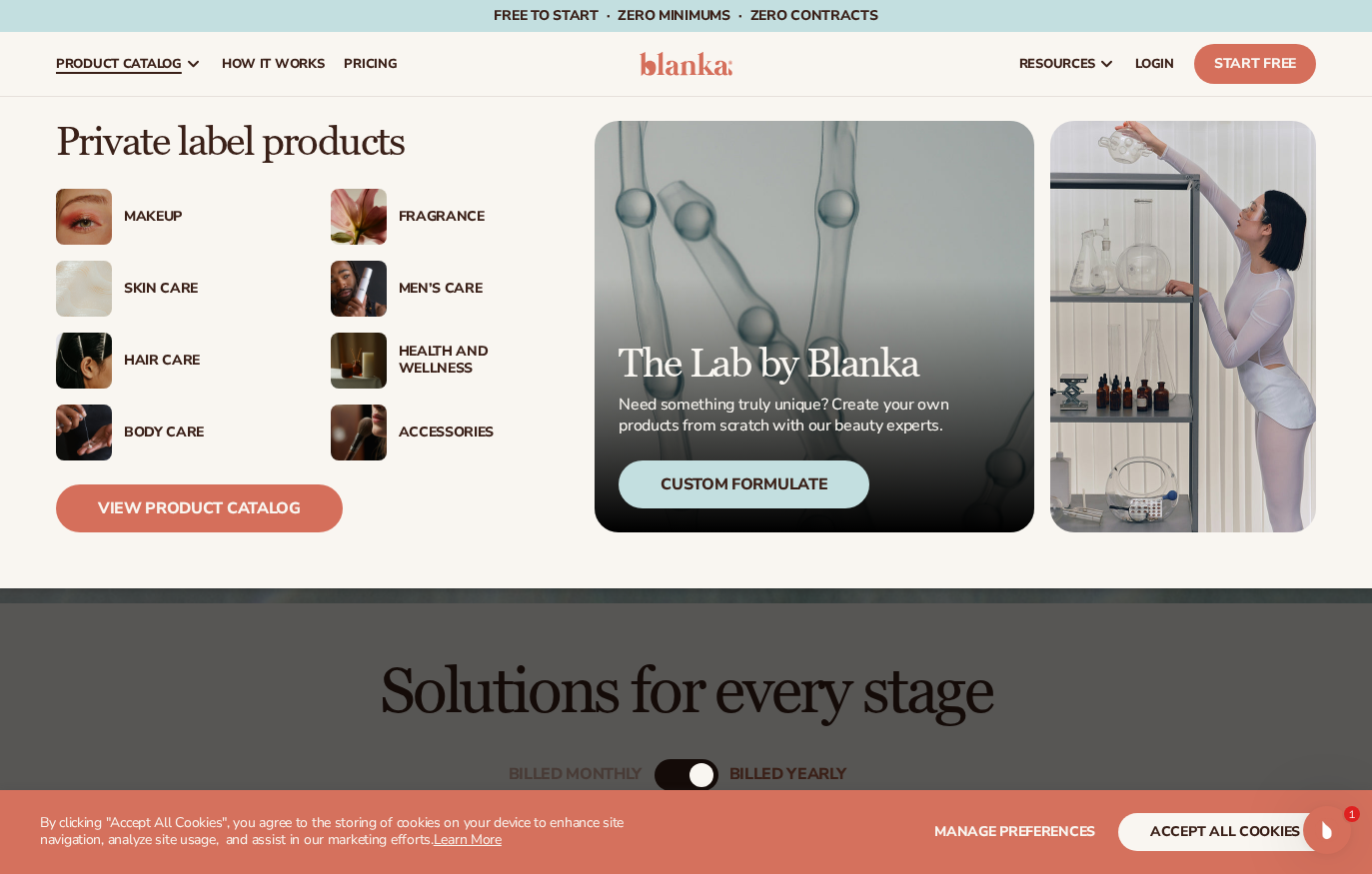 click on "View Product Catalog" at bounding box center [199, 508] 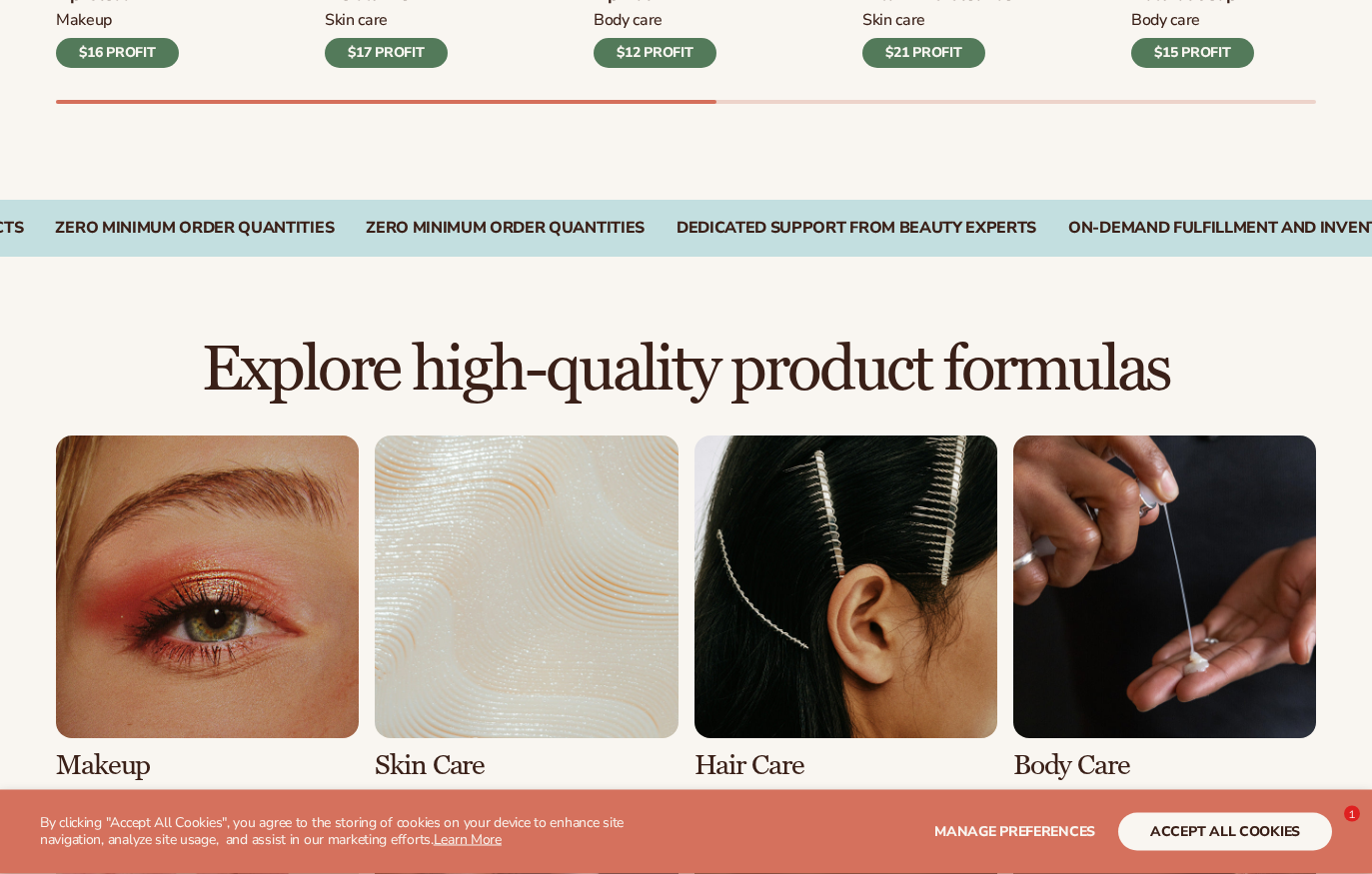 scroll, scrollTop: 1248, scrollLeft: 0, axis: vertical 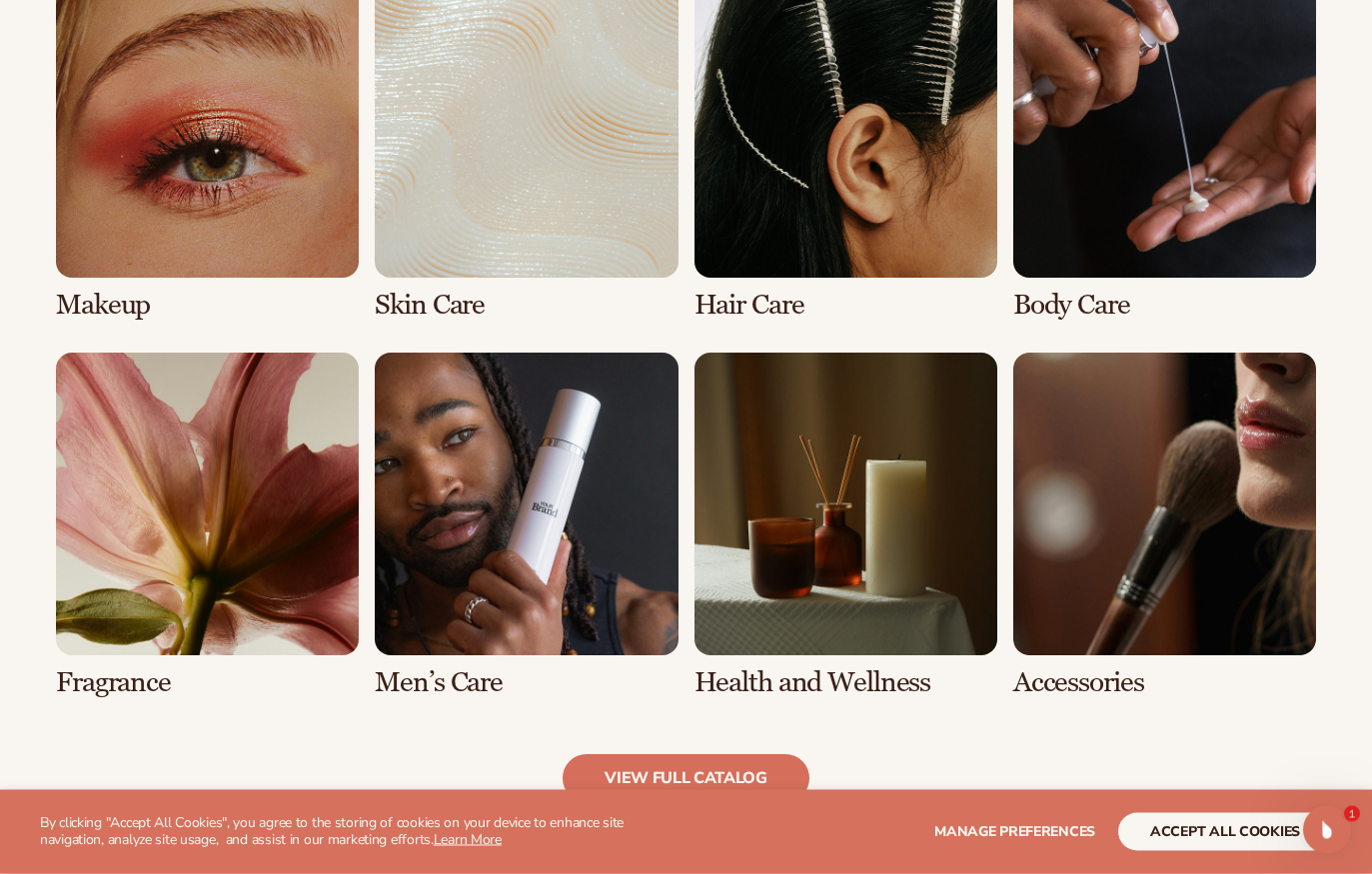 click at bounding box center (1164, 526) 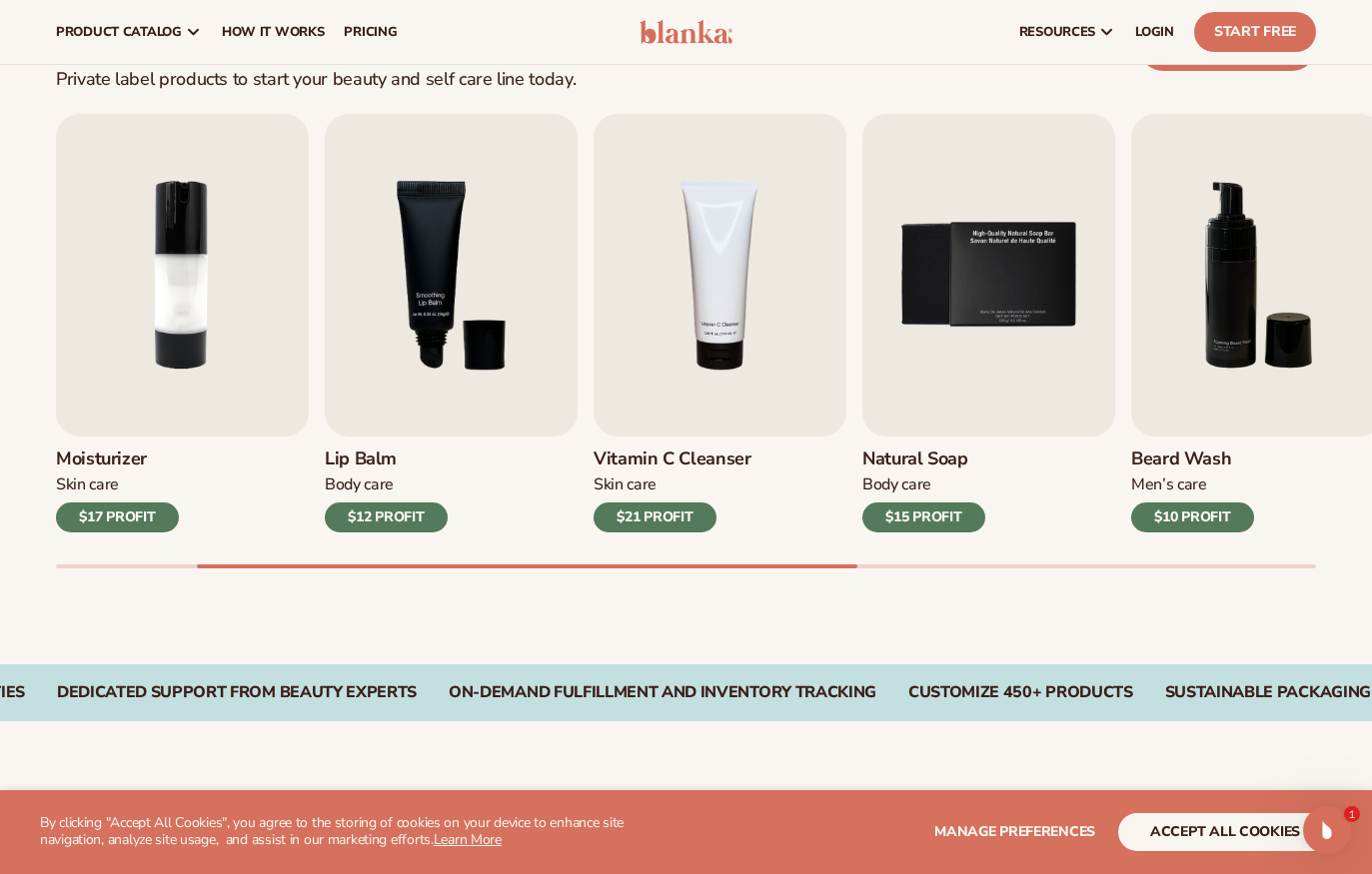 scroll, scrollTop: 586, scrollLeft: 0, axis: vertical 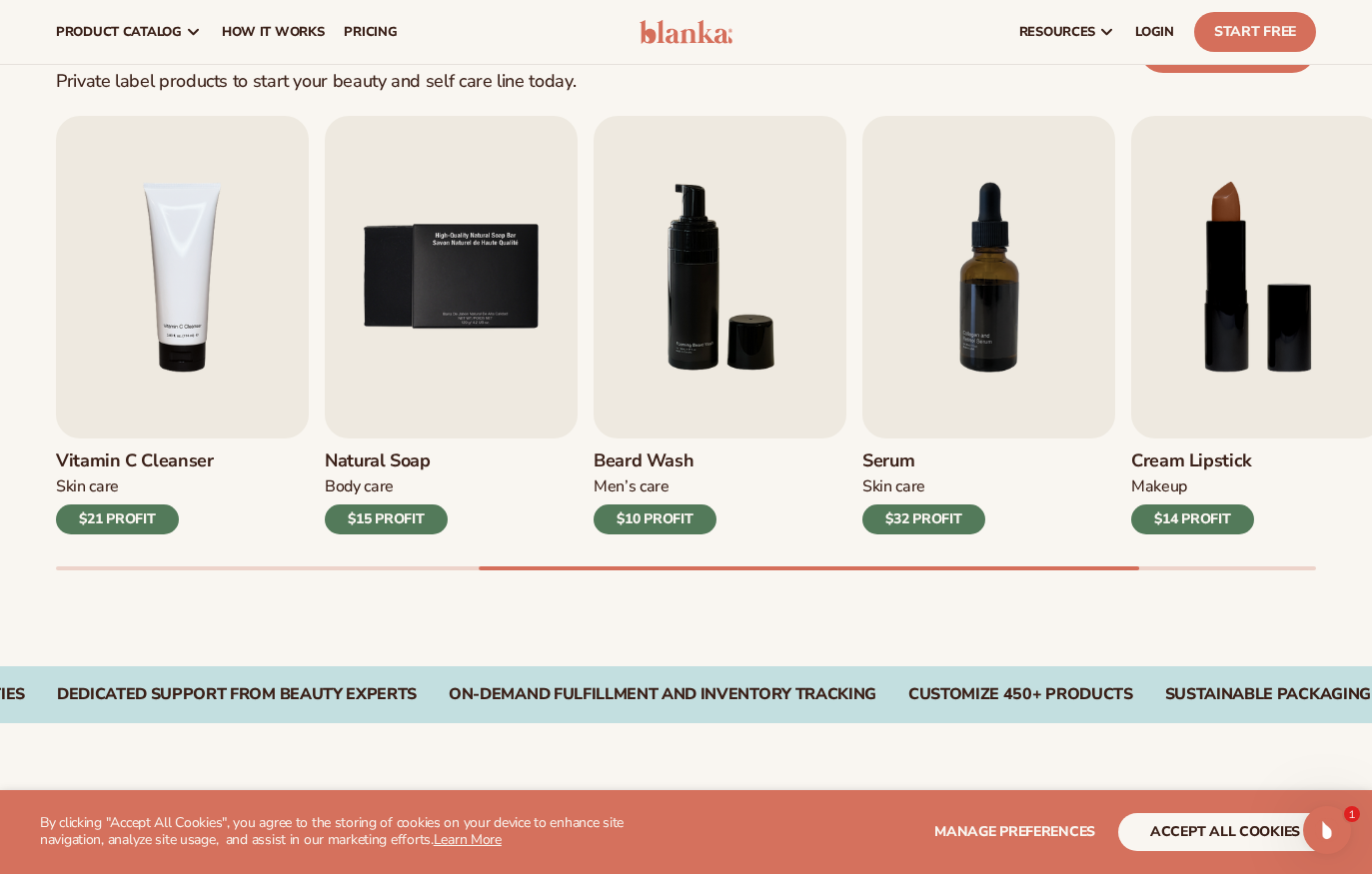 click at bounding box center (182, 277) 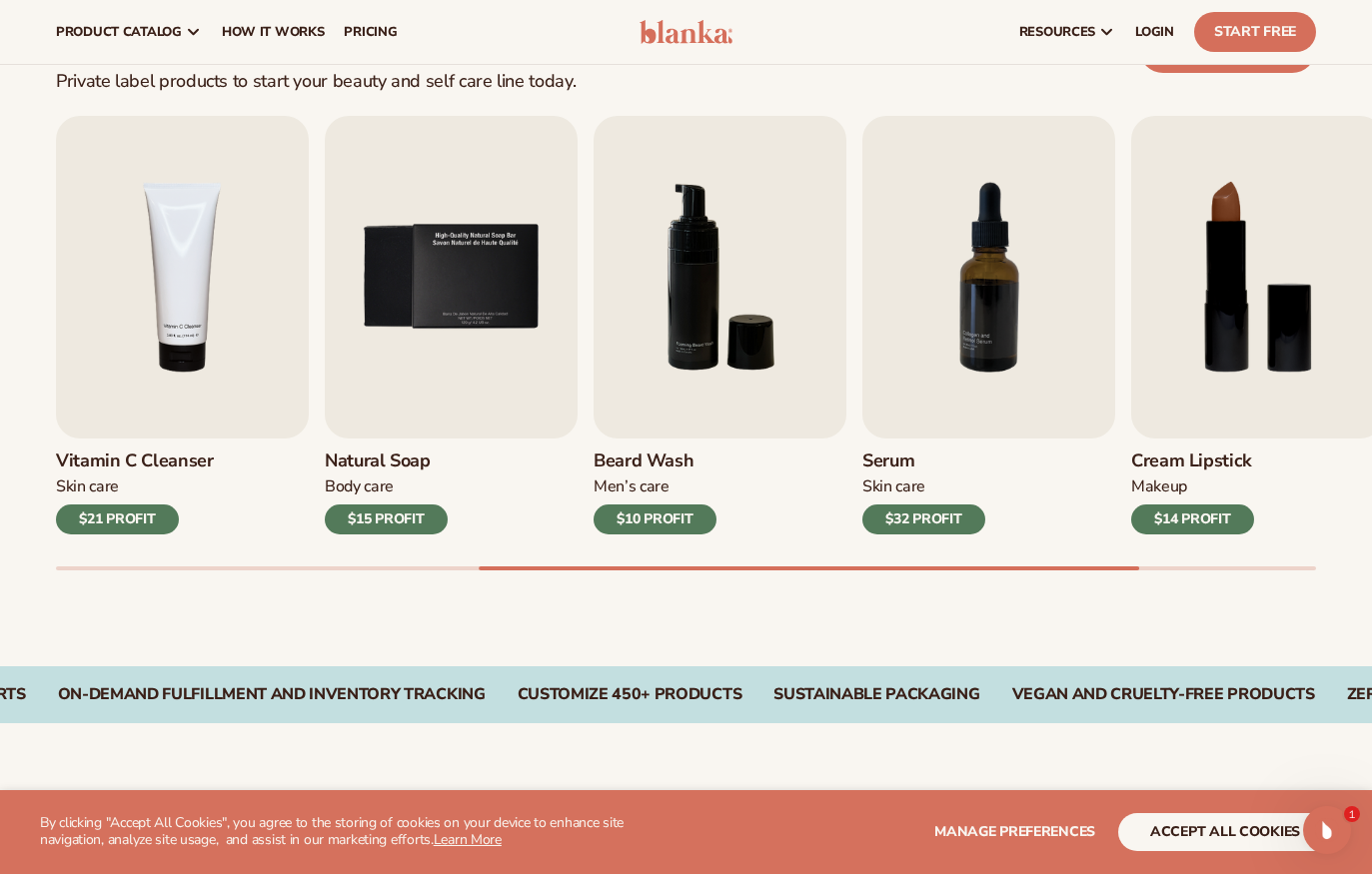 click on "$21 PROFIT" at bounding box center (117, 519) 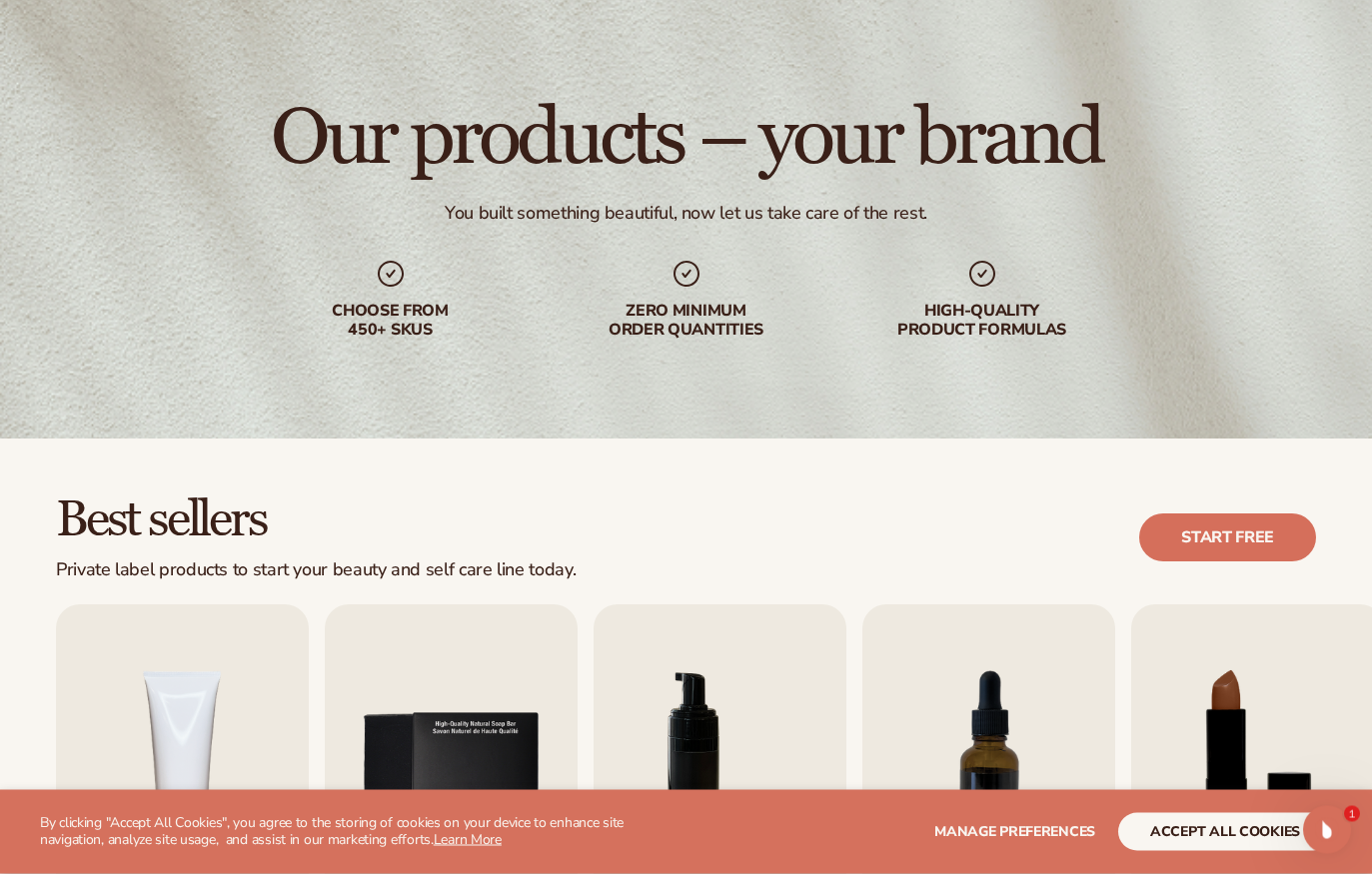 scroll, scrollTop: 0, scrollLeft: 0, axis: both 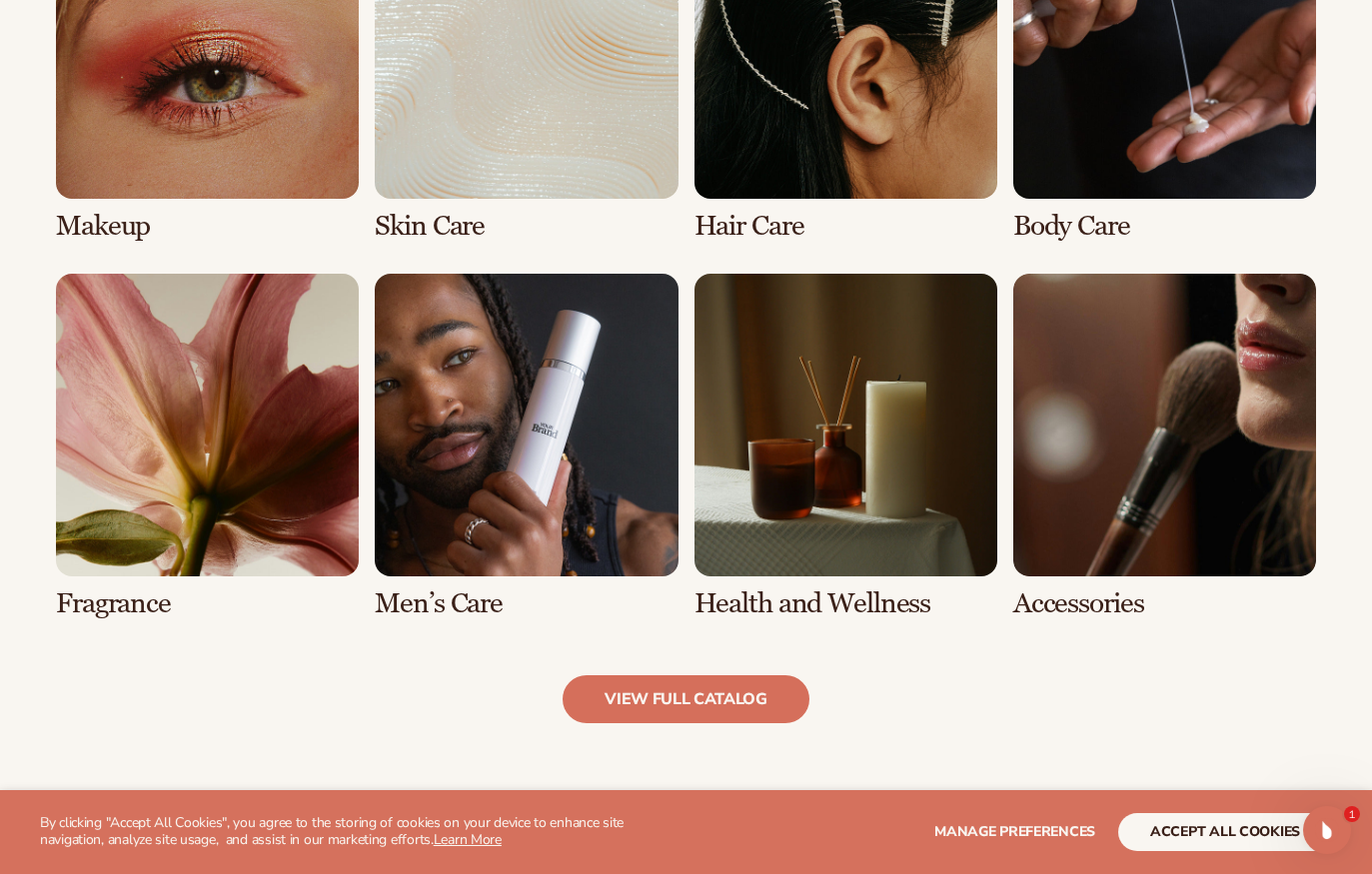click at bounding box center (526, 446) 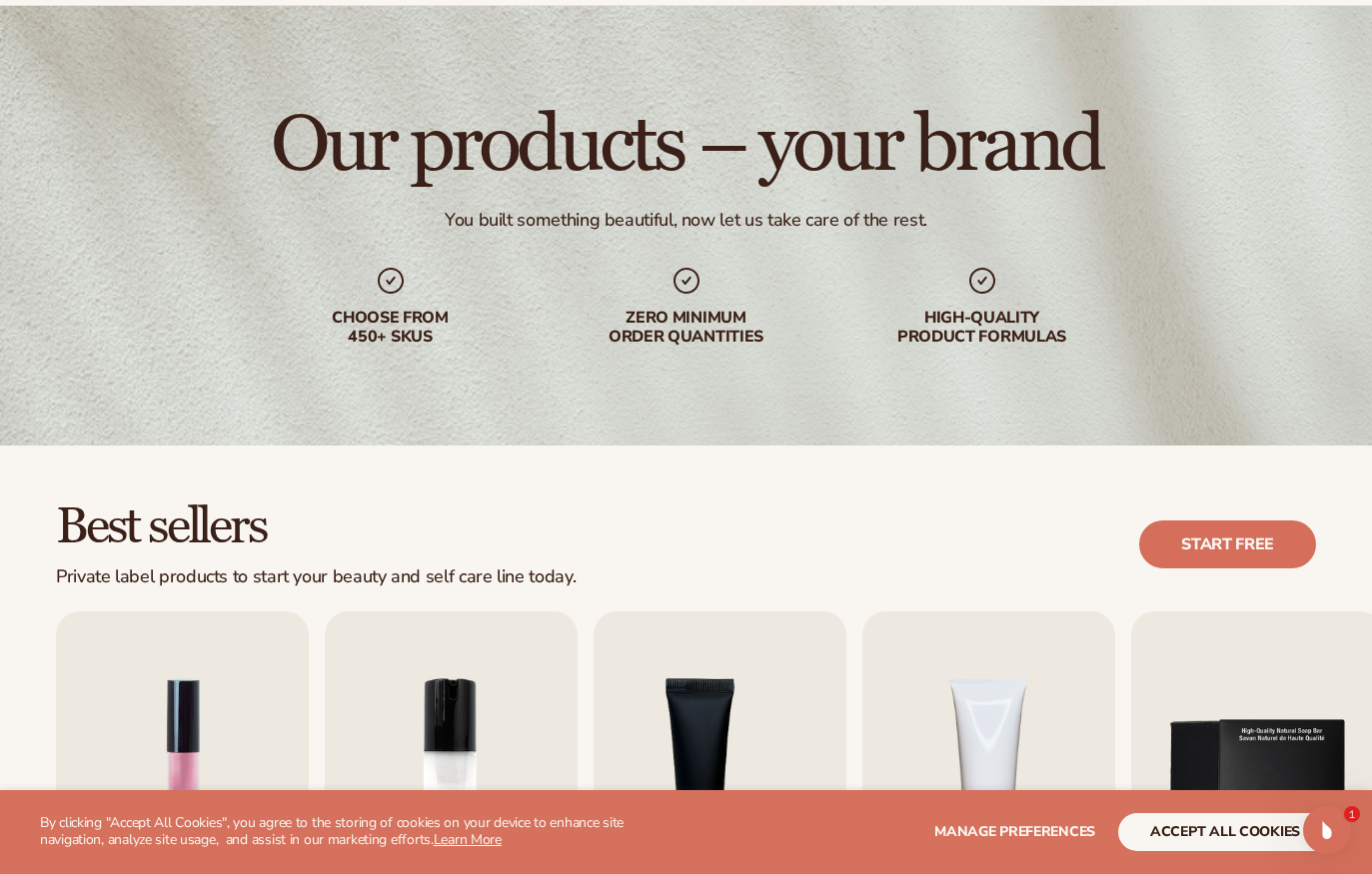 scroll, scrollTop: 97, scrollLeft: 0, axis: vertical 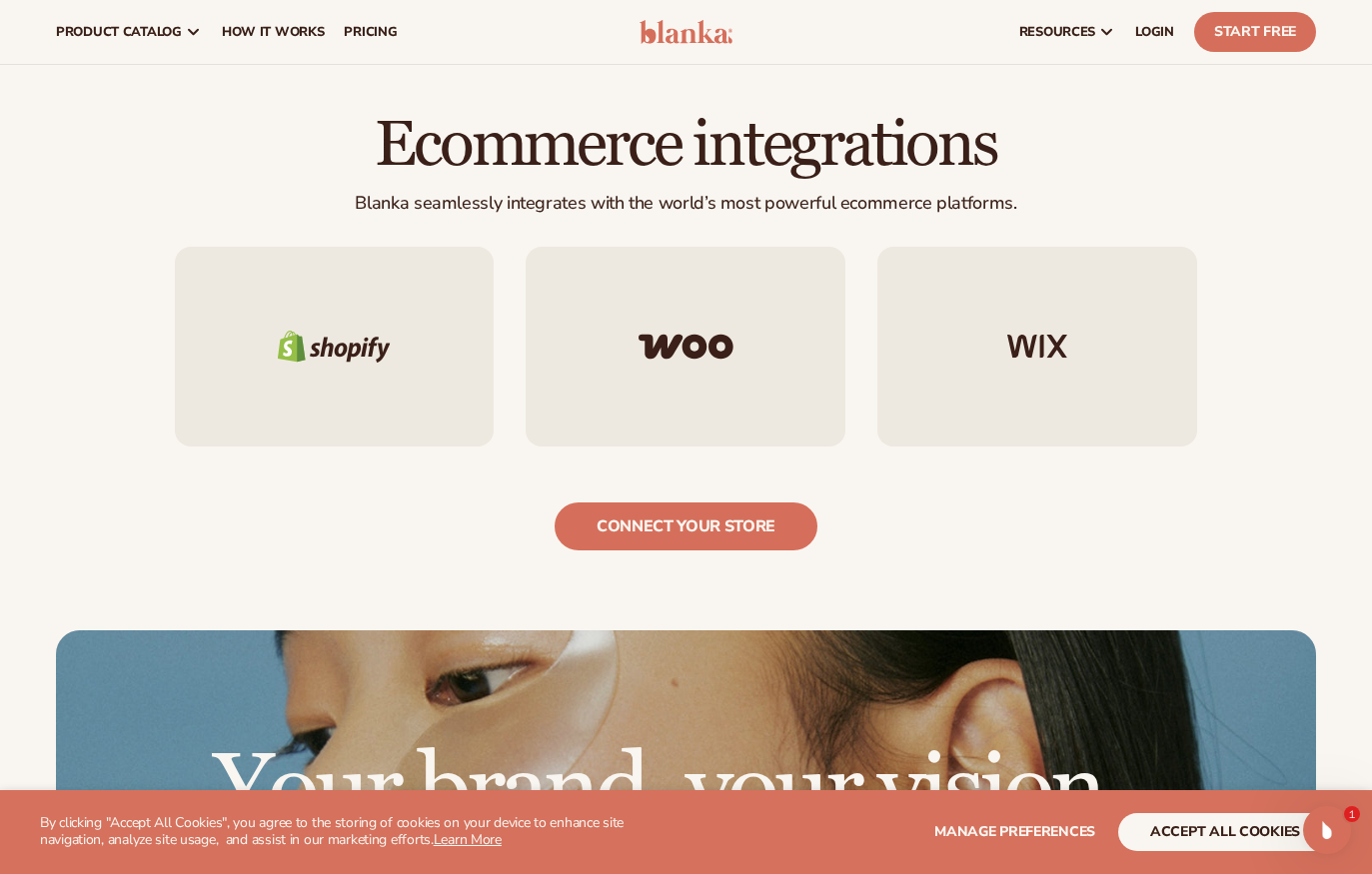 click on "connect your store" at bounding box center (686, 526) 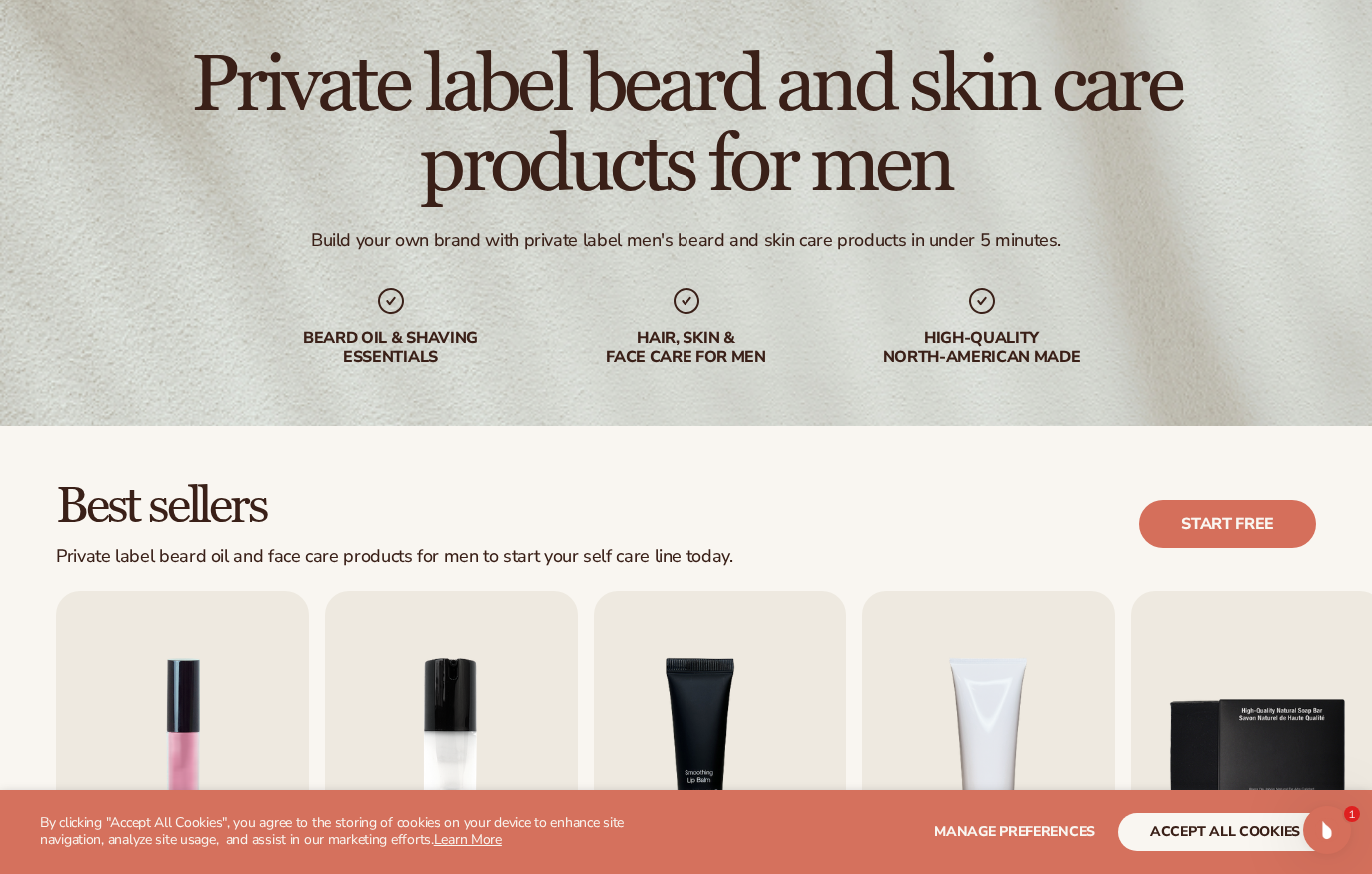 scroll, scrollTop: 0, scrollLeft: 0, axis: both 